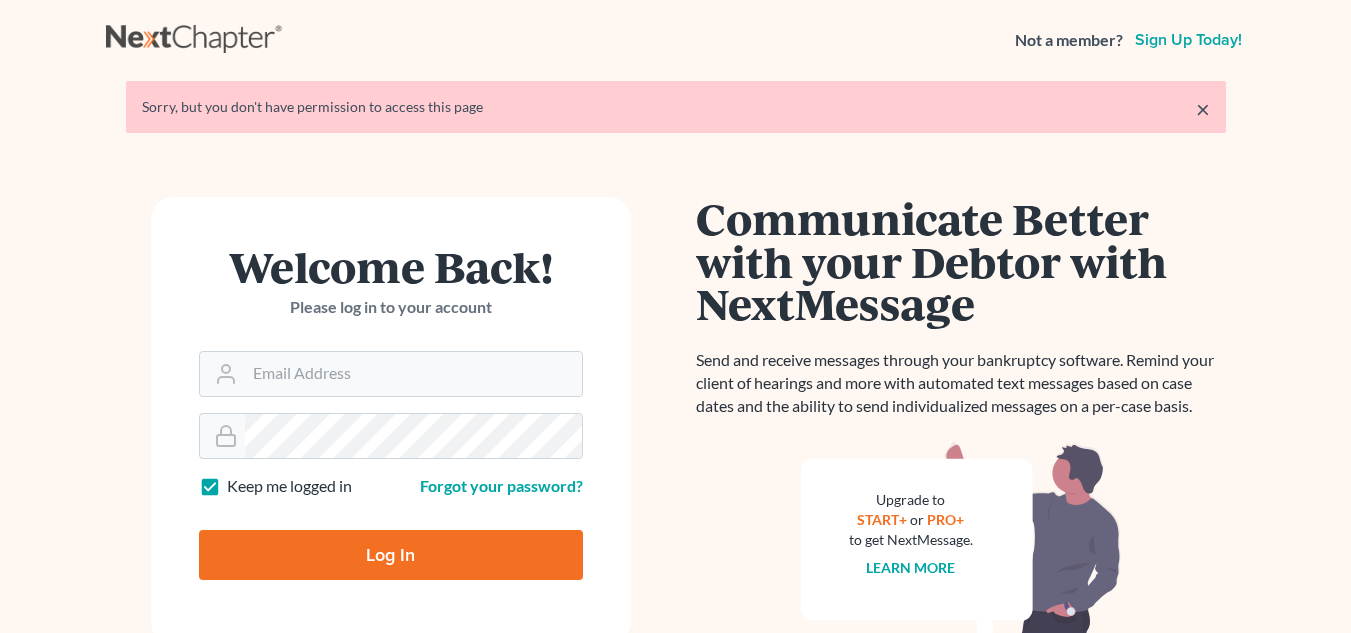 scroll, scrollTop: 0, scrollLeft: 0, axis: both 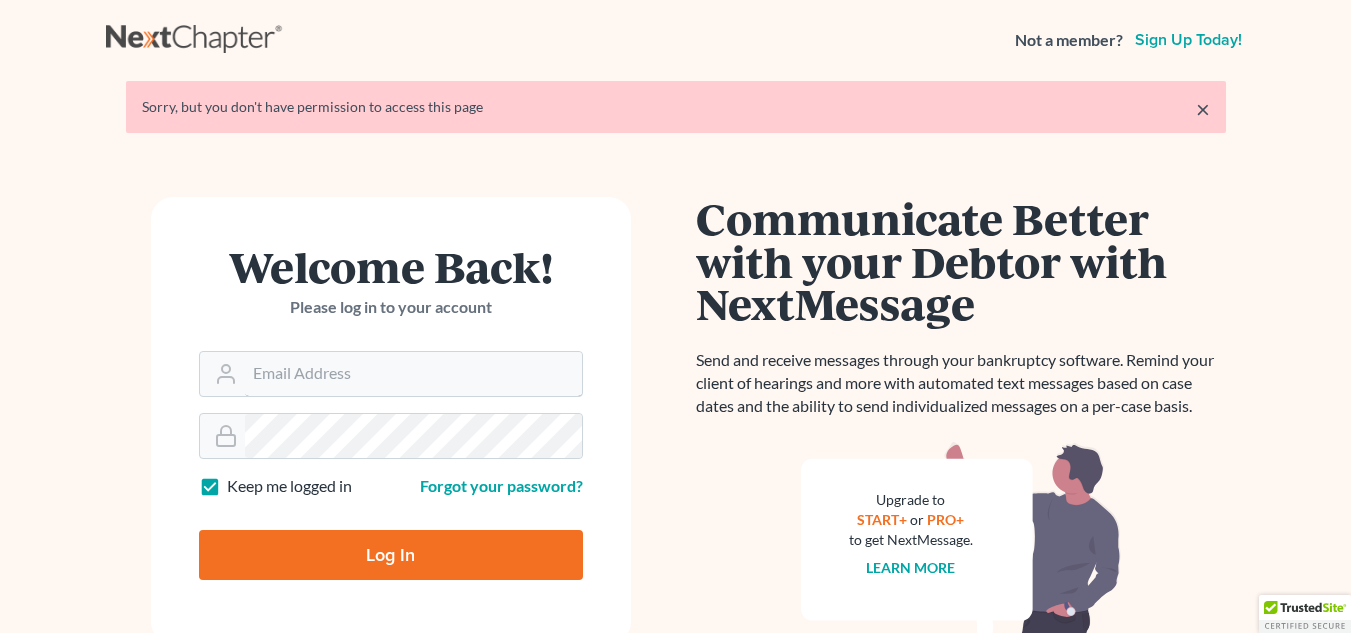 type on "[EMAIL]" 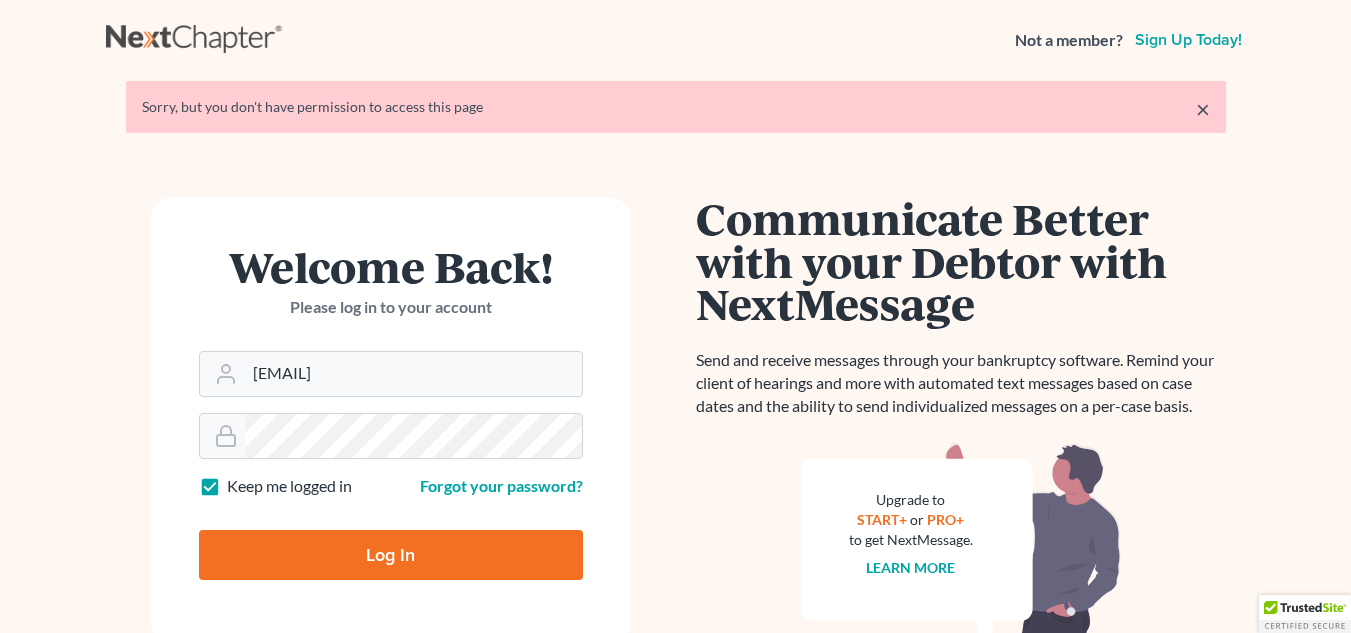click on "Log In" at bounding box center (391, 555) 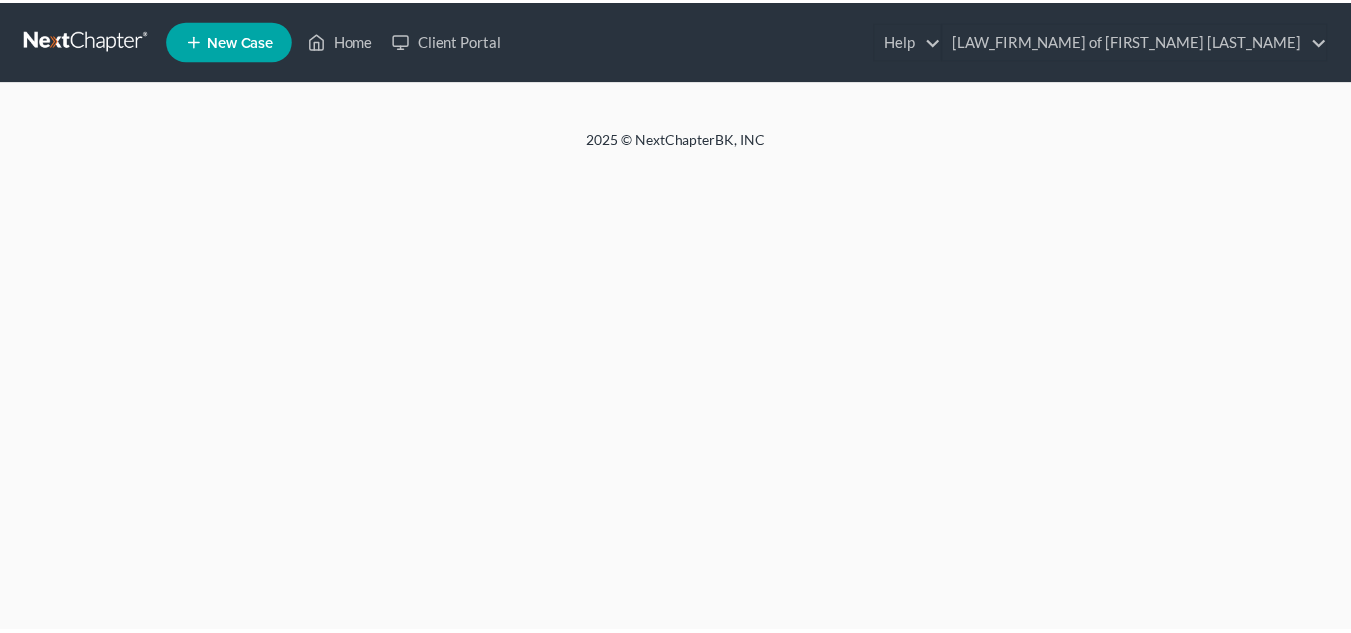 scroll, scrollTop: 0, scrollLeft: 0, axis: both 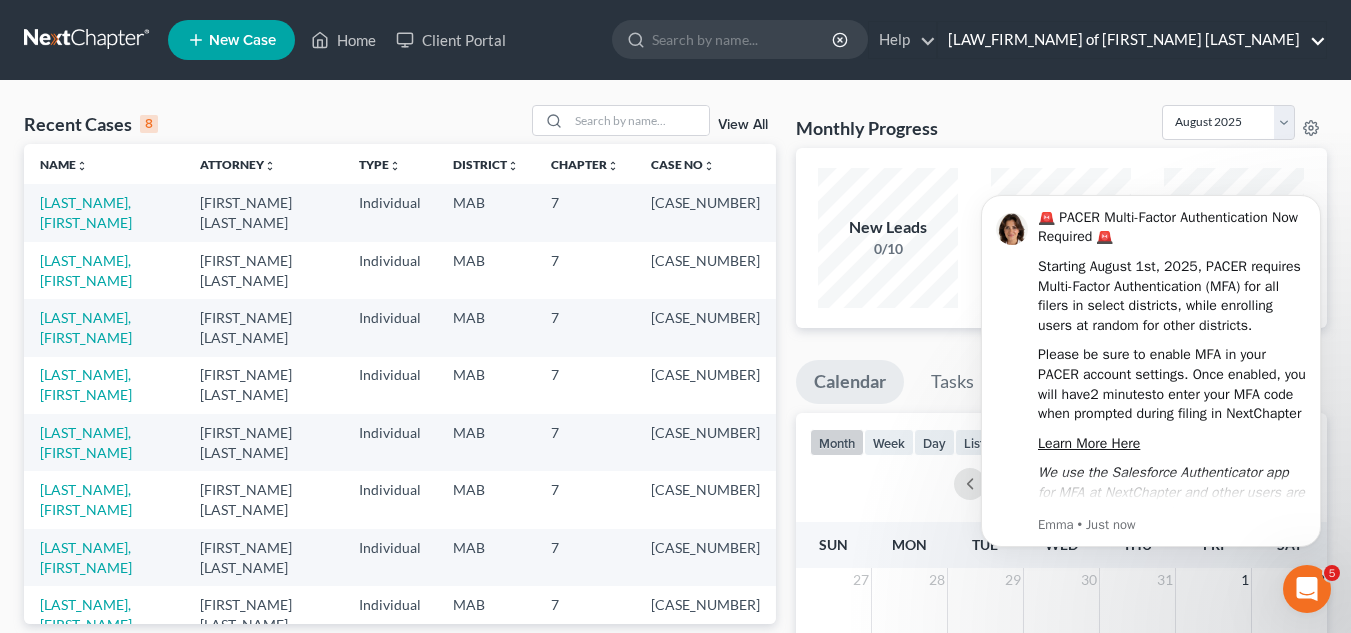 click on "[LAW_FIRM_NAME] of [FIRST_NAME] [LAST_NAME]" at bounding box center (1132, 40) 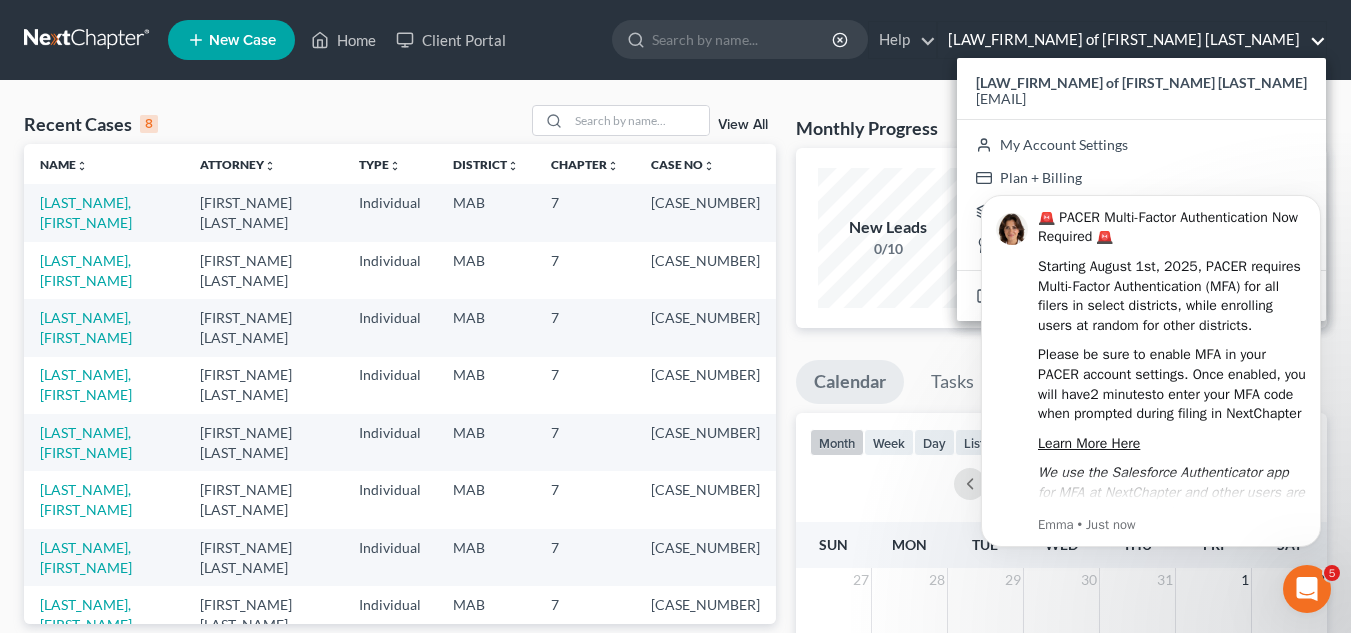 click on "🚨 PACER Multi-Factor Authentication Now Required 🚨   Starting August 1st, 2025, PACER requires Multi-Factor Authentication (MFA) for all filers in select districts, while enrolling users at random for other districts.   Please be sure to enable MFA in your PACER account settings. Once enabled, you will have  2 minutes  to enter your MFA code when prompted during filing in NextChapter   Learn More Here   We use the Salesforce Authenticator app for MFA at NextChapter and other users are reporting the Microsoft Authenticator is easy to use.   [FIRST] • Just now" at bounding box center [1151, 372] 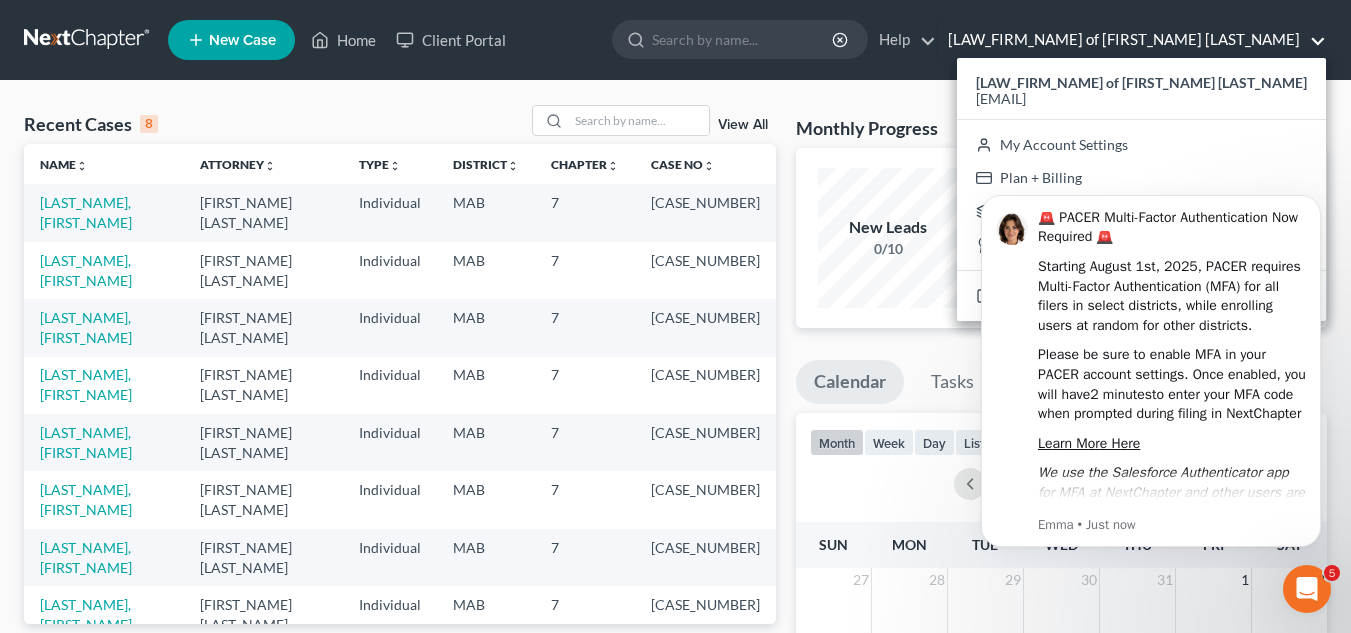 click on "🚨 PACER Multi-Factor Authentication Now Required 🚨   Starting August 1st, 2025, PACER requires Multi-Factor Authentication (MFA) for all filers in select districts, while enrolling users at random for other districts.   Please be sure to enable MFA in your PACER account settings. Once enabled, you will have  2 minutes  to enter your MFA code when prompted during filing in NextChapter   Learn More Here   We use the Salesforce Authenticator app for MFA at NextChapter and other users are reporting the Microsoft Authenticator is easy to use.   [FIRST] • Just now" at bounding box center [1151, 372] 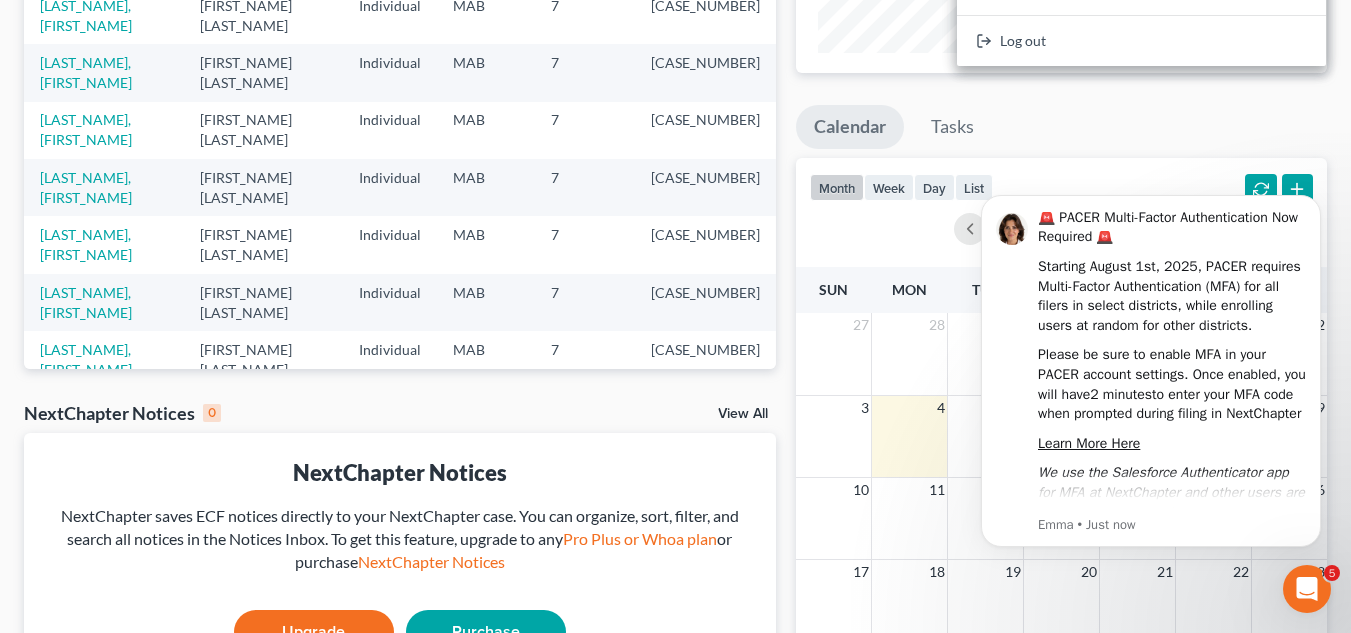 scroll, scrollTop: 253, scrollLeft: 0, axis: vertical 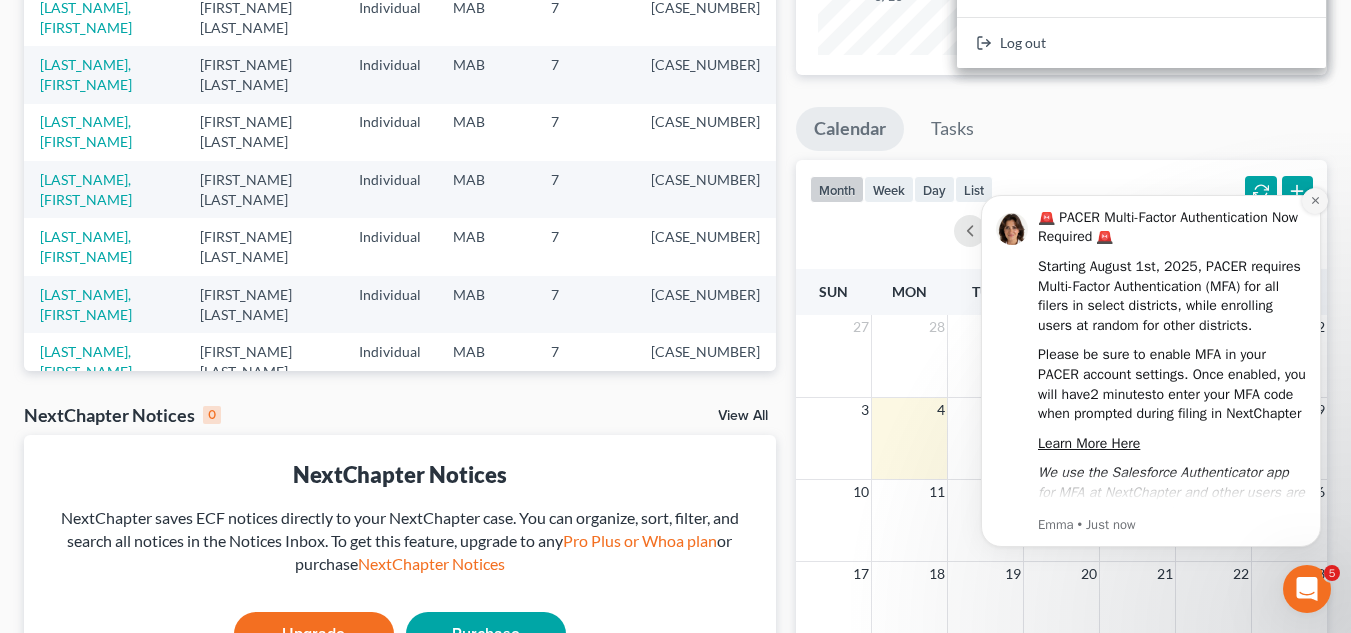 click at bounding box center [1315, 201] 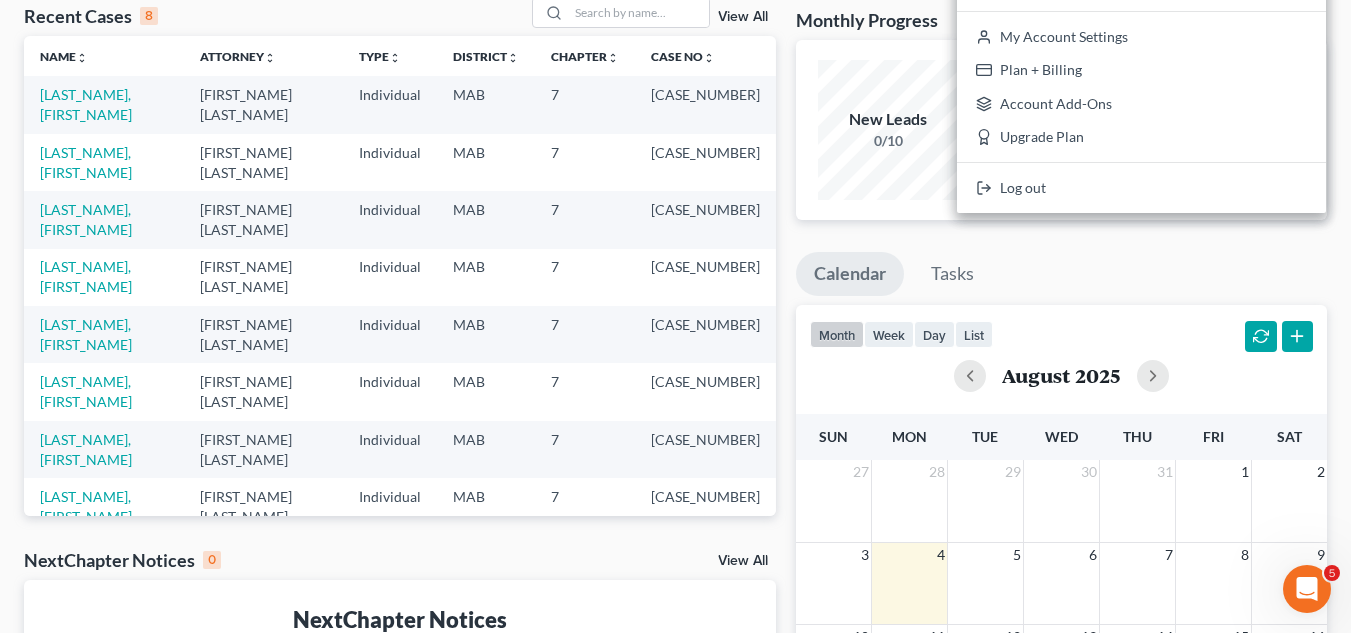 scroll, scrollTop: 6, scrollLeft: 0, axis: vertical 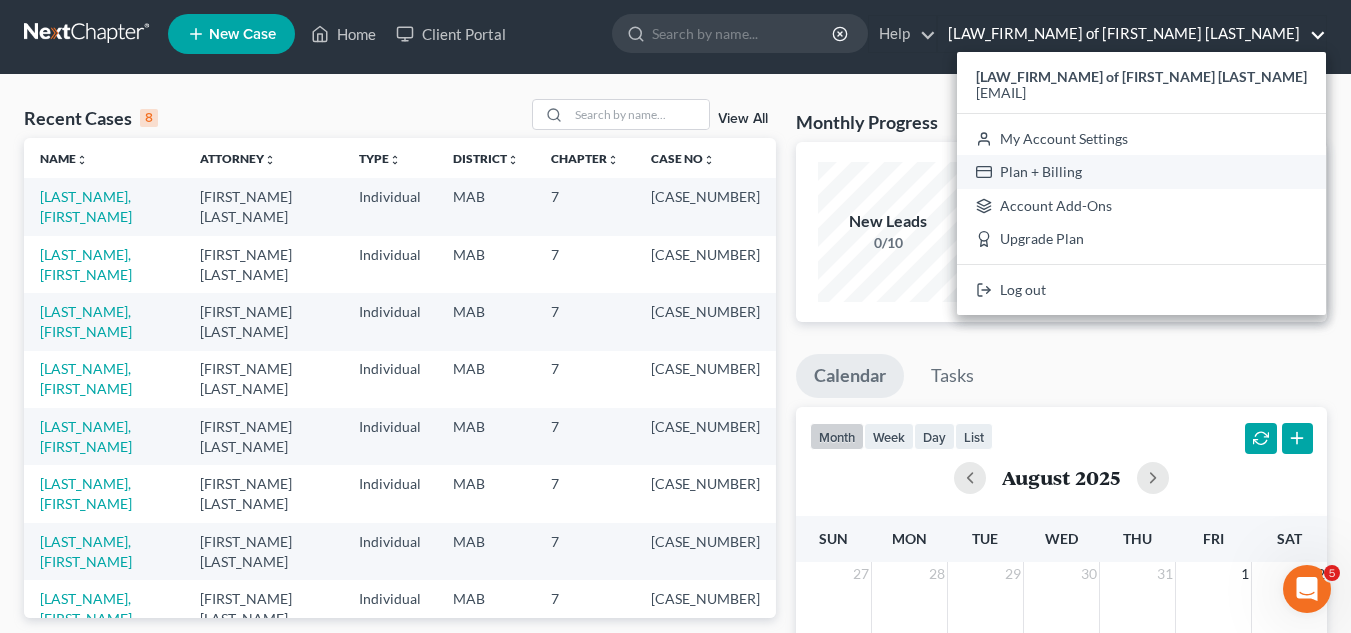 click on "Plan + Billing" at bounding box center (1141, 172) 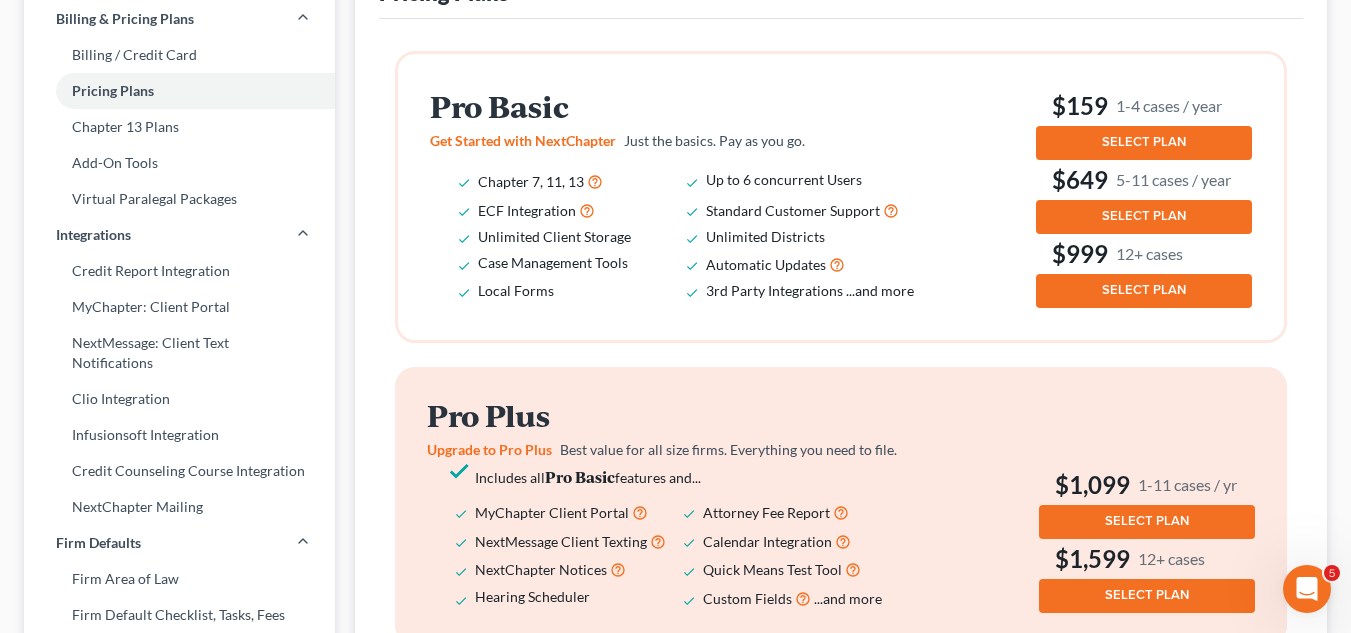 scroll, scrollTop: 242, scrollLeft: 0, axis: vertical 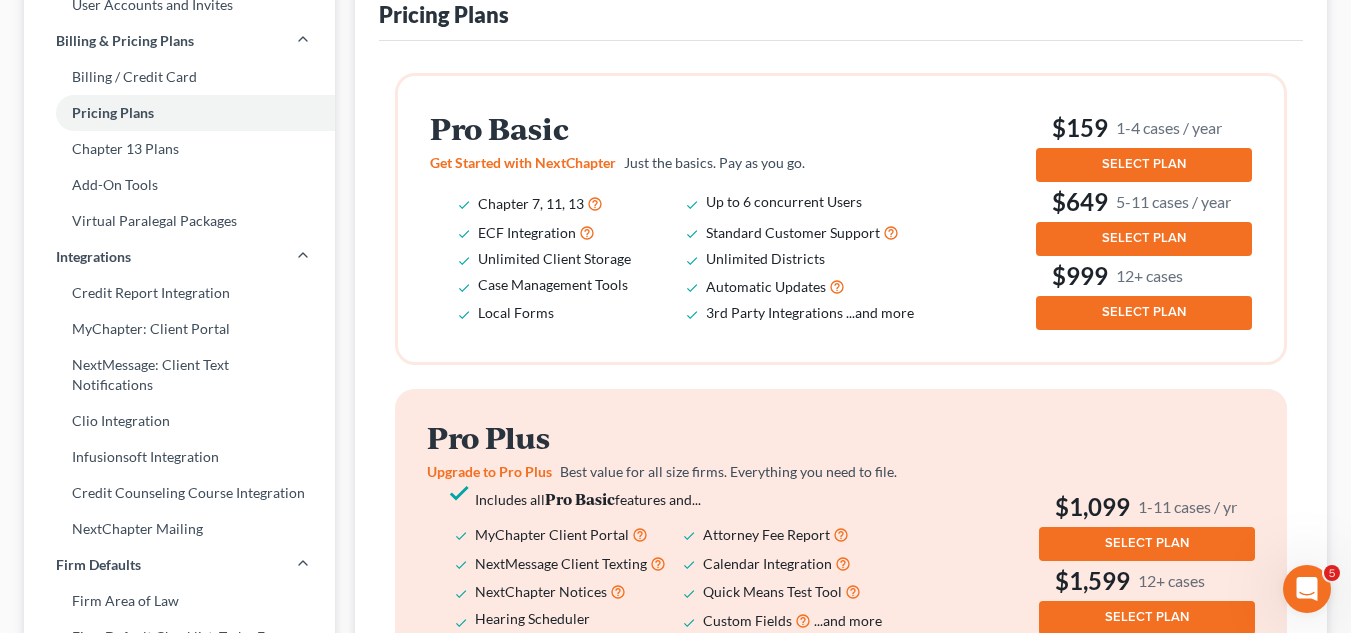 click on "SELECT PLAN" at bounding box center (1144, 165) 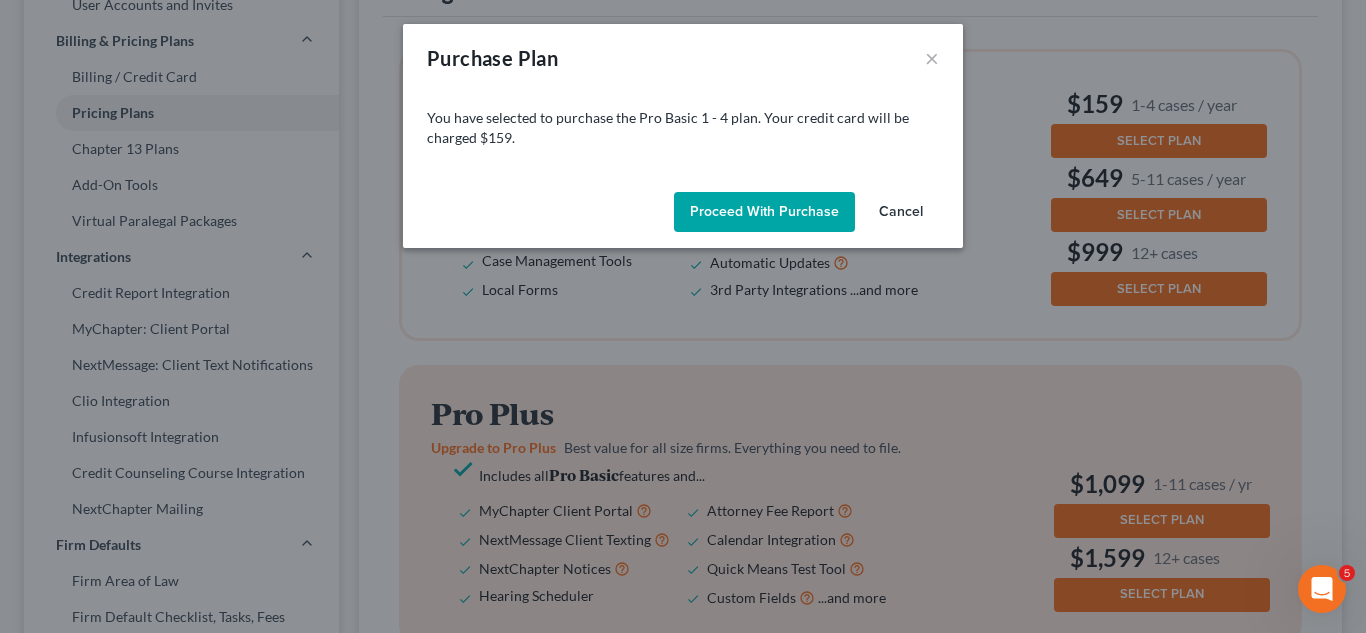 click on "Proceed with Purchase" at bounding box center (764, 212) 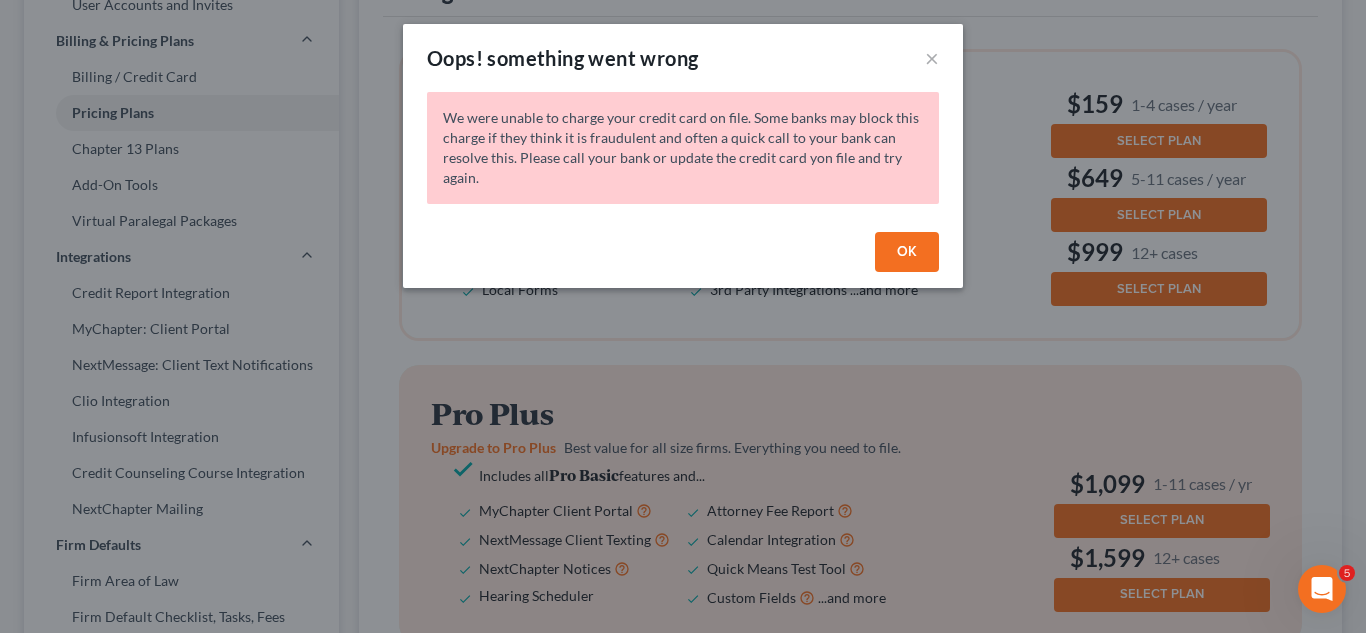 click on "OK" at bounding box center [907, 252] 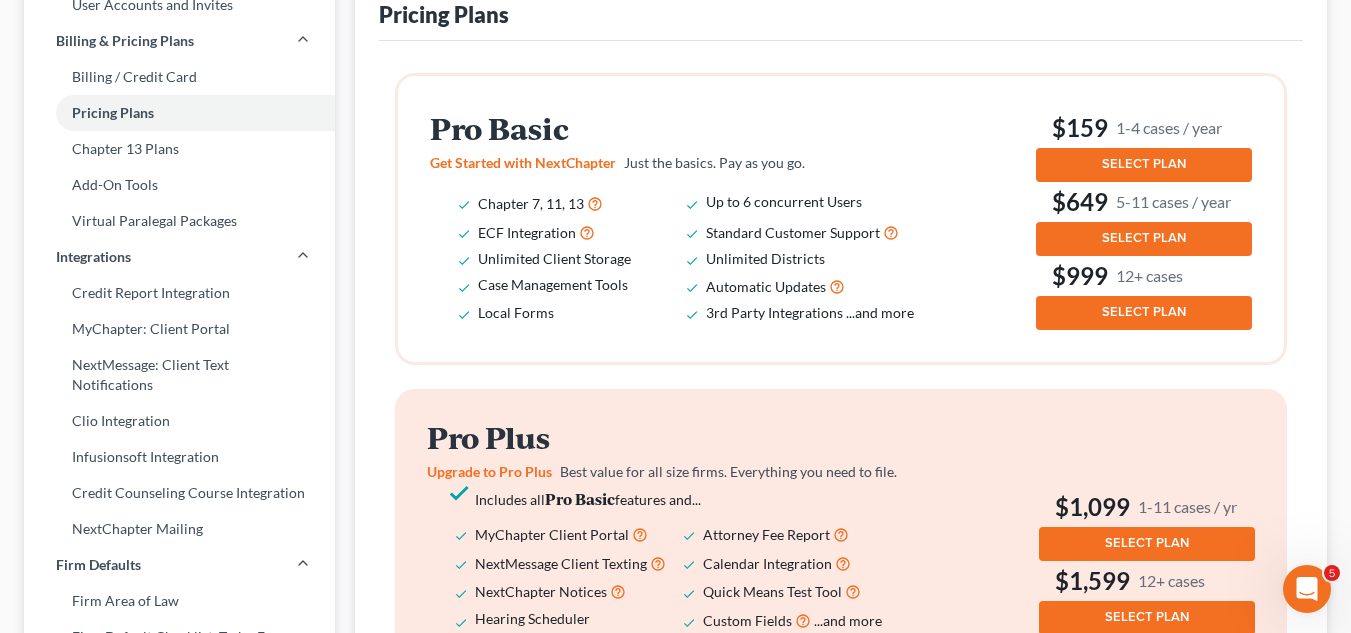 click on "SELECT PLAN" at bounding box center [1144, 165] 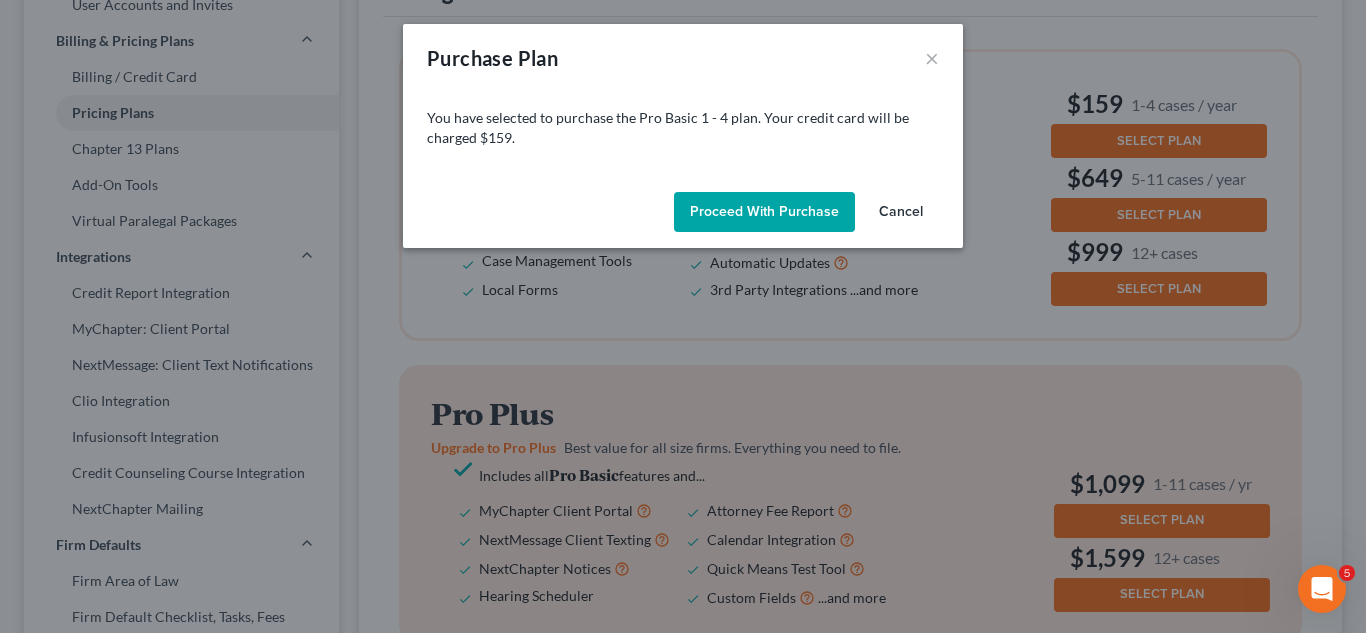 click on "Proceed with Purchase" at bounding box center [764, 212] 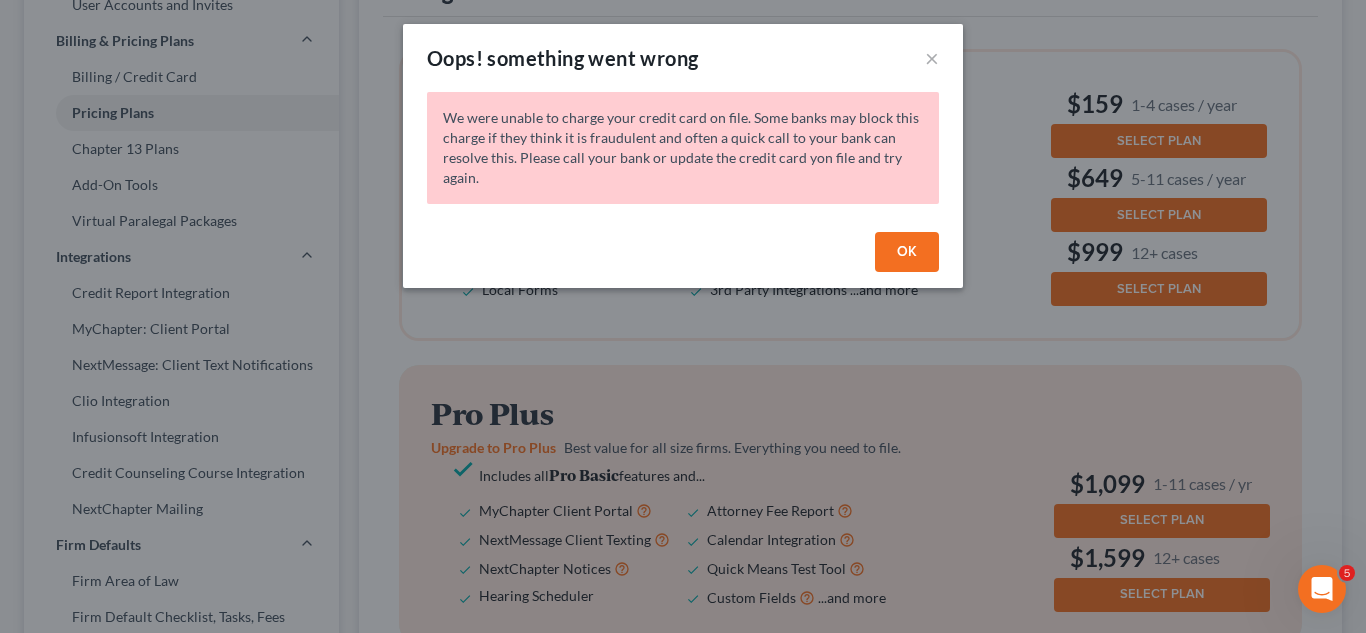 click on "OK" at bounding box center (907, 252) 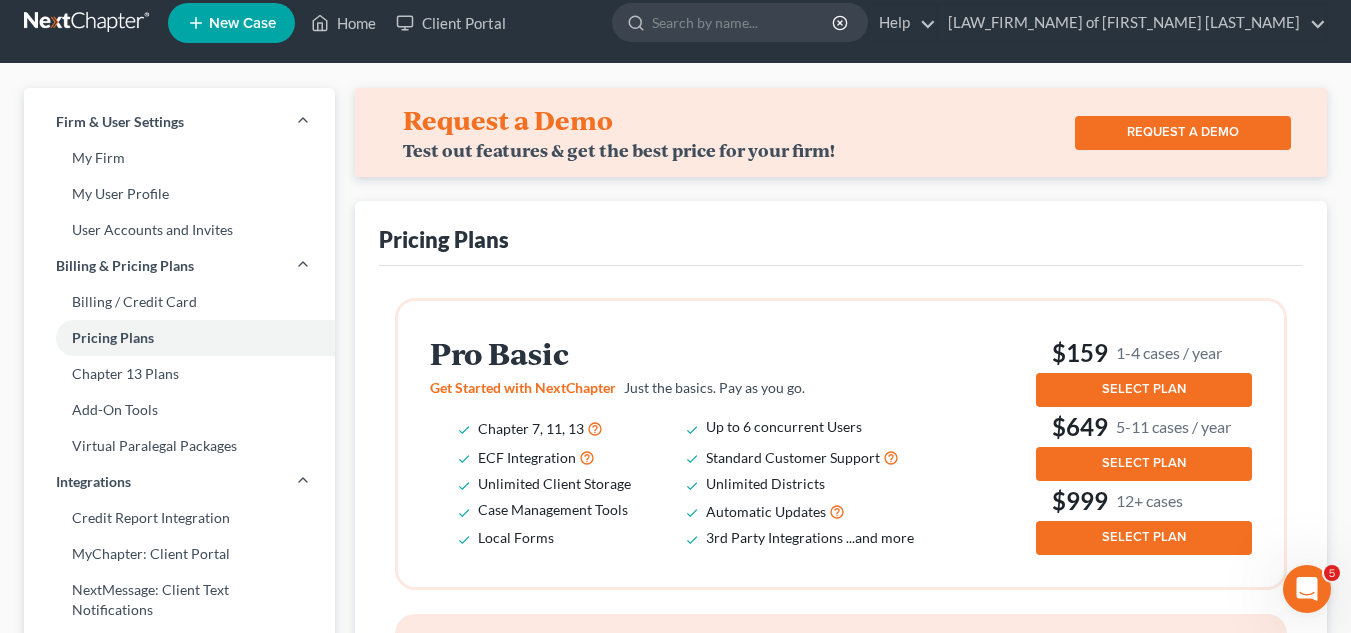 scroll, scrollTop: 0, scrollLeft: 0, axis: both 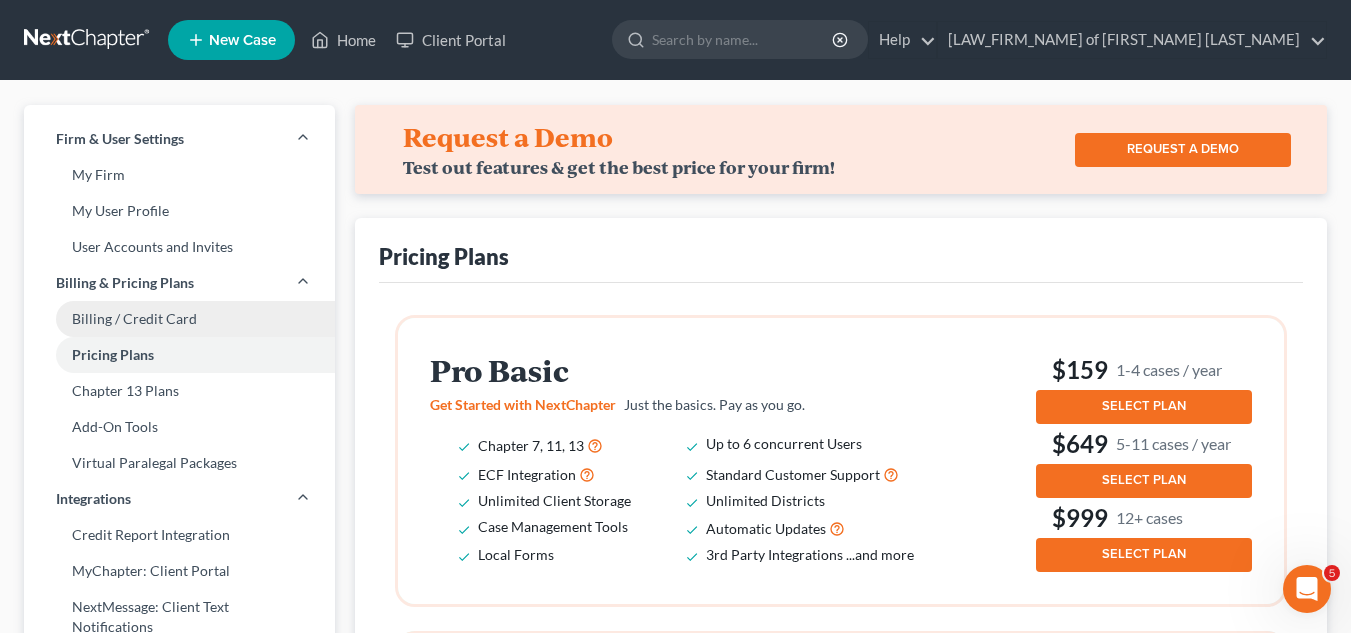 click on "Billing / Credit Card" at bounding box center [179, 319] 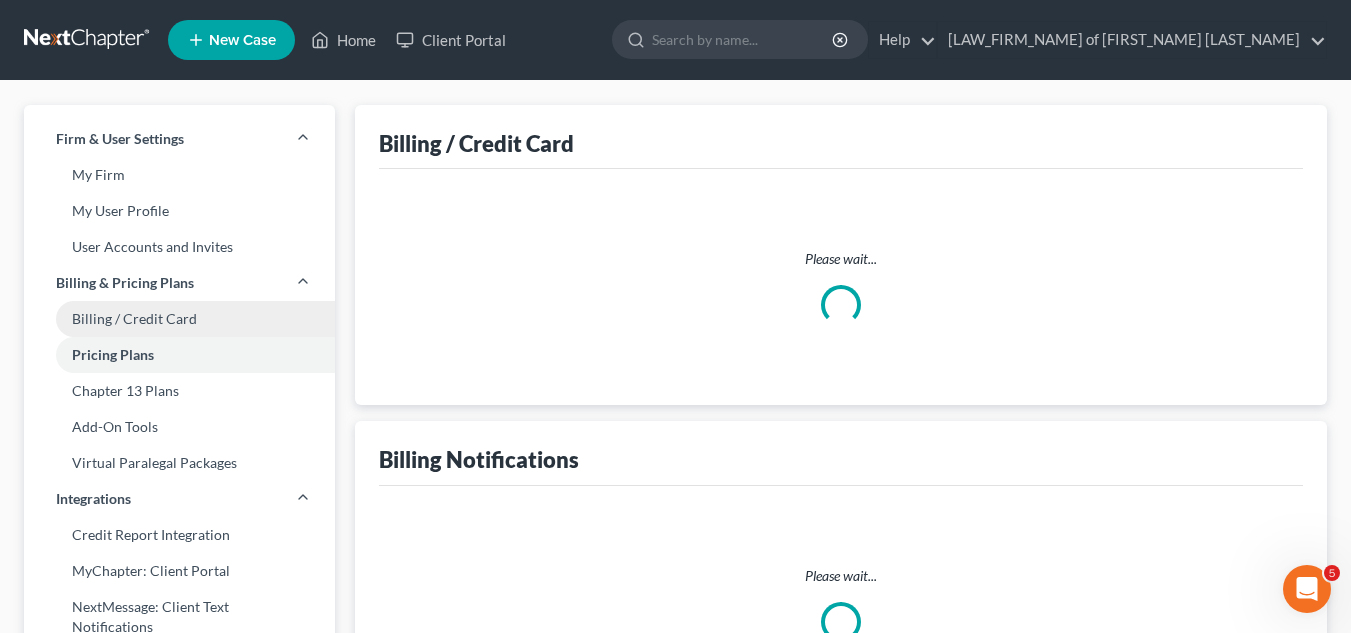 select on "22" 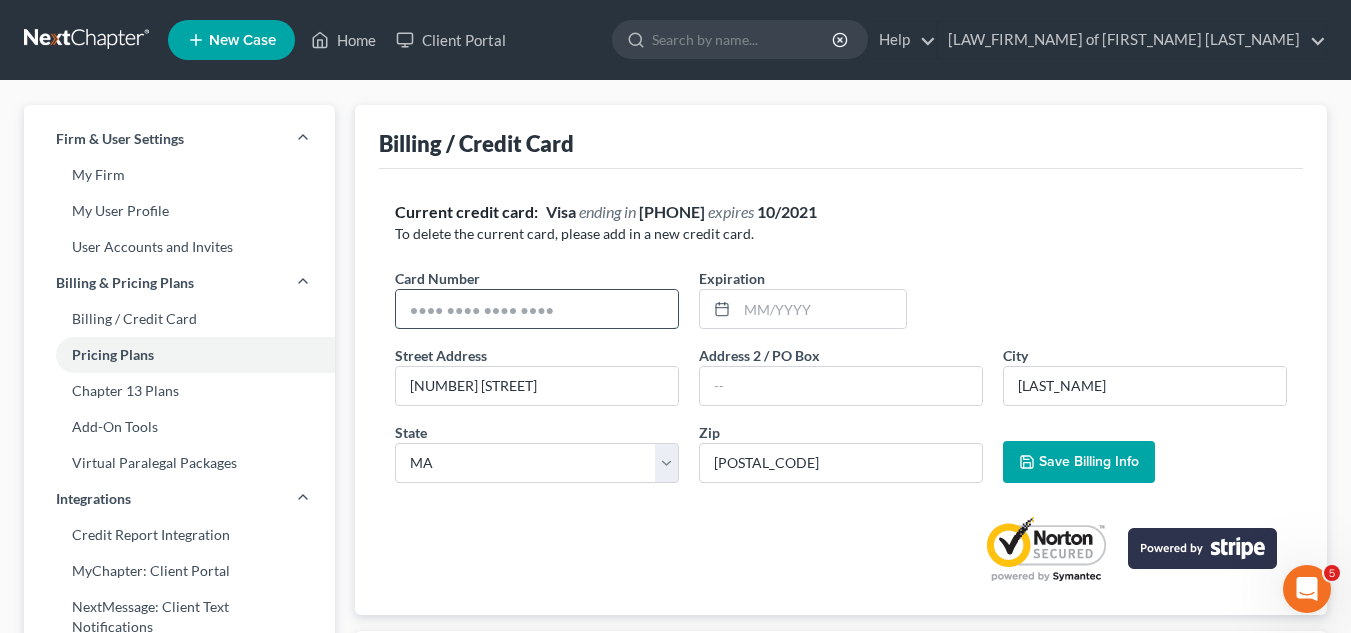 click at bounding box center [537, 309] 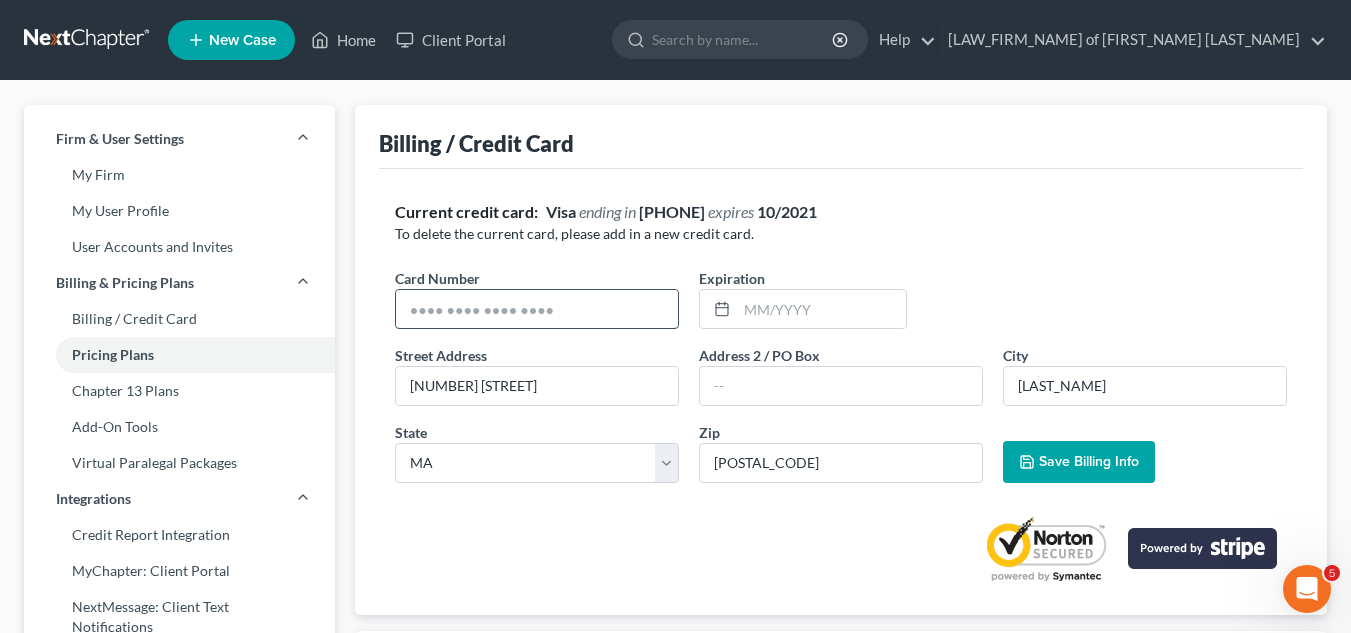 click at bounding box center (537, 309) 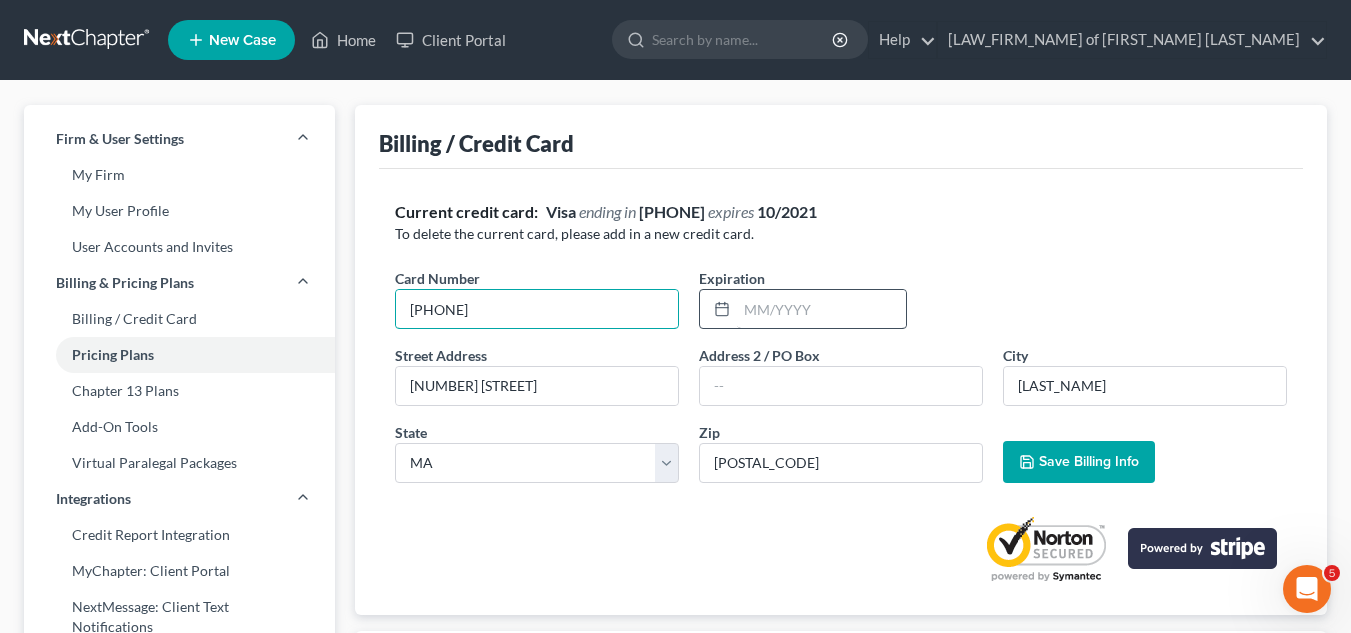 type on "[PHONE]" 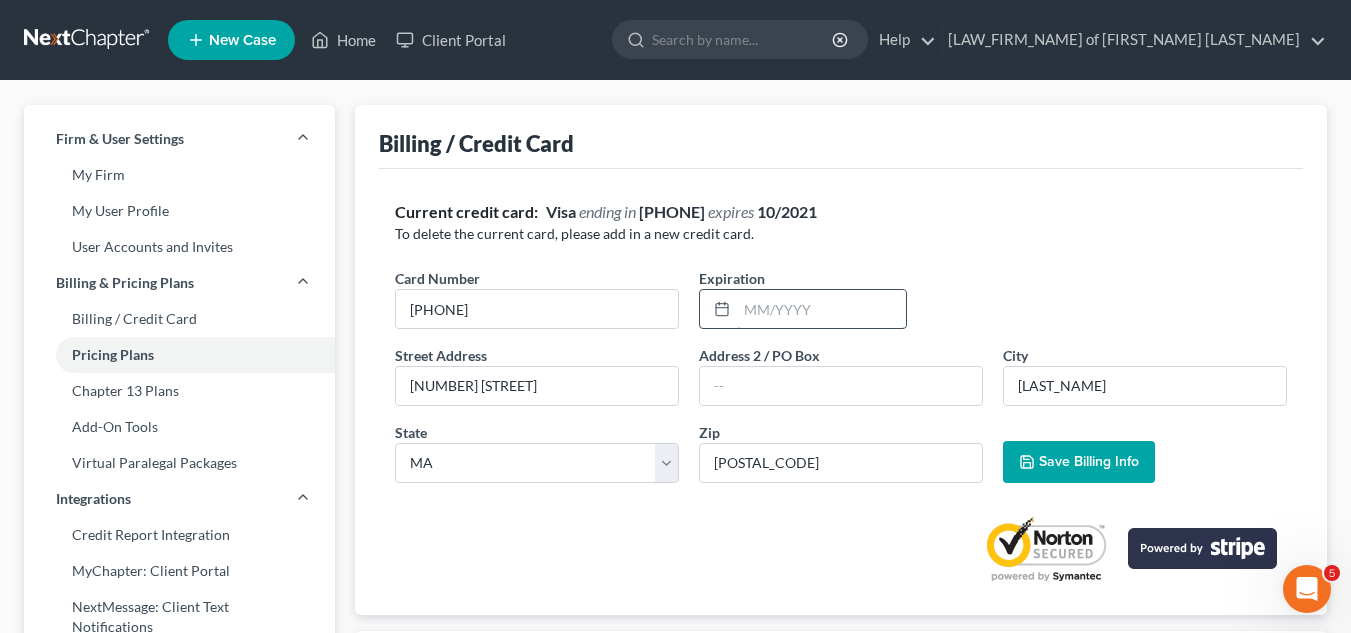 click at bounding box center [821, 309] 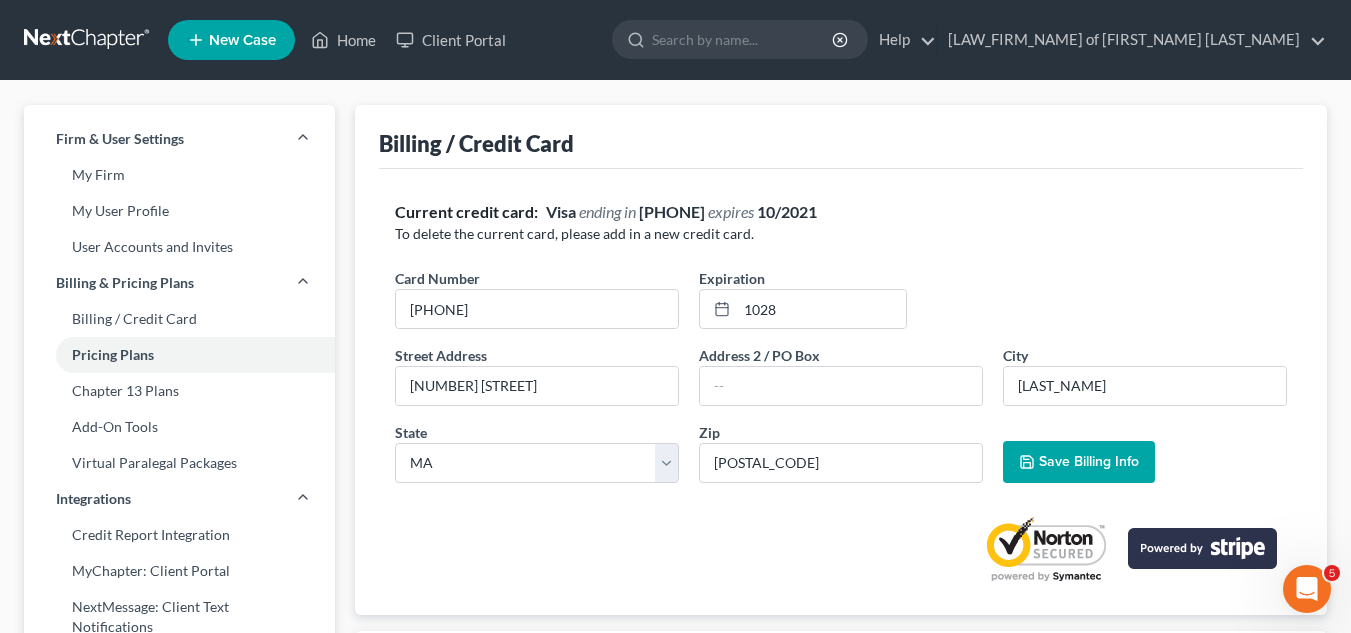 click on "Save Billing Info" at bounding box center (1089, 461) 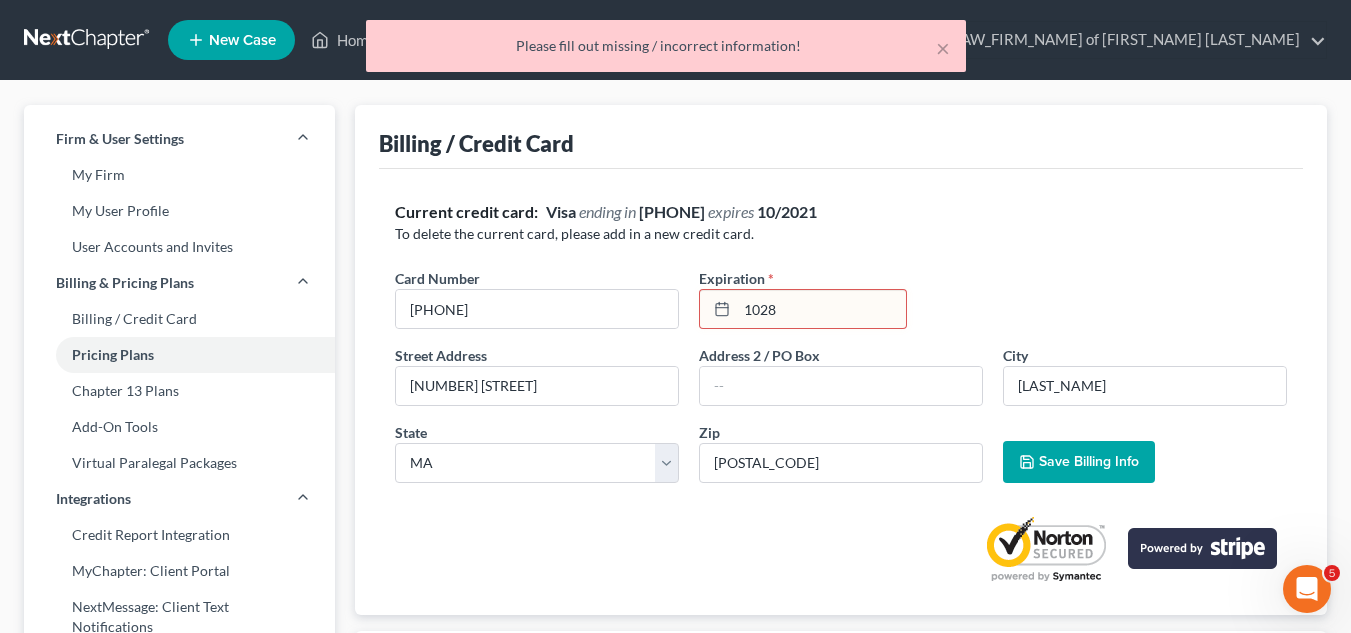 click on "1028" at bounding box center (821, 309) 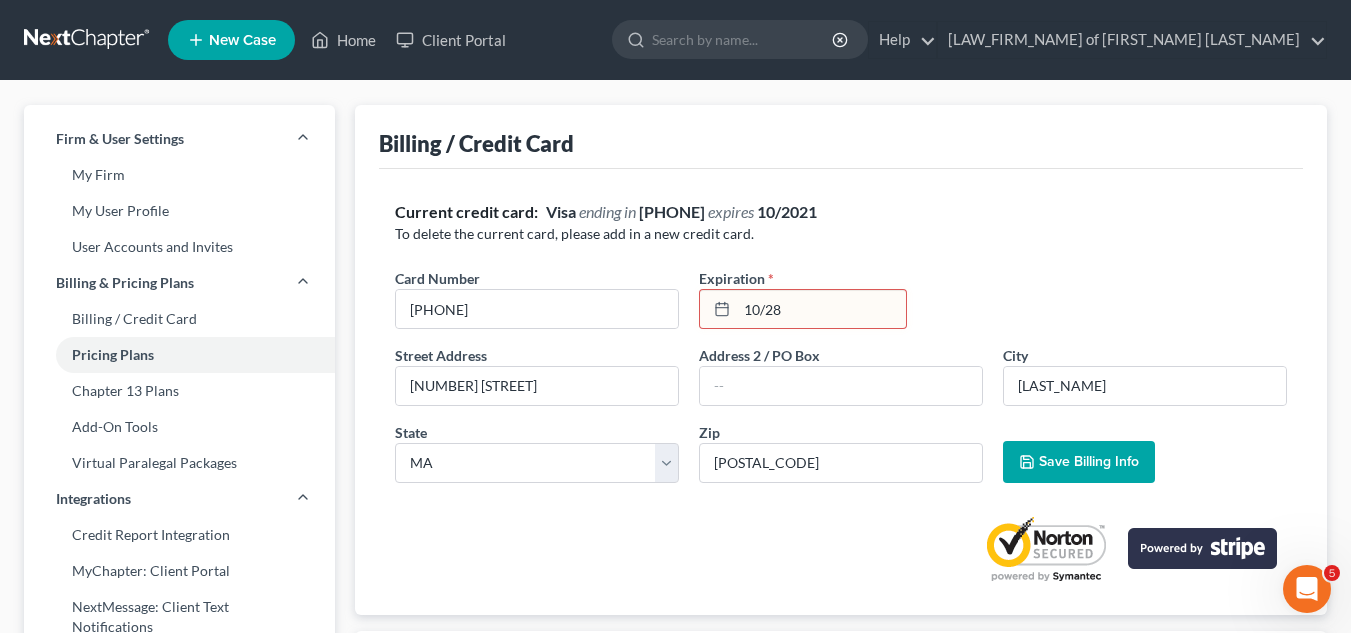 click on "Save Billing Info" at bounding box center [1089, 461] 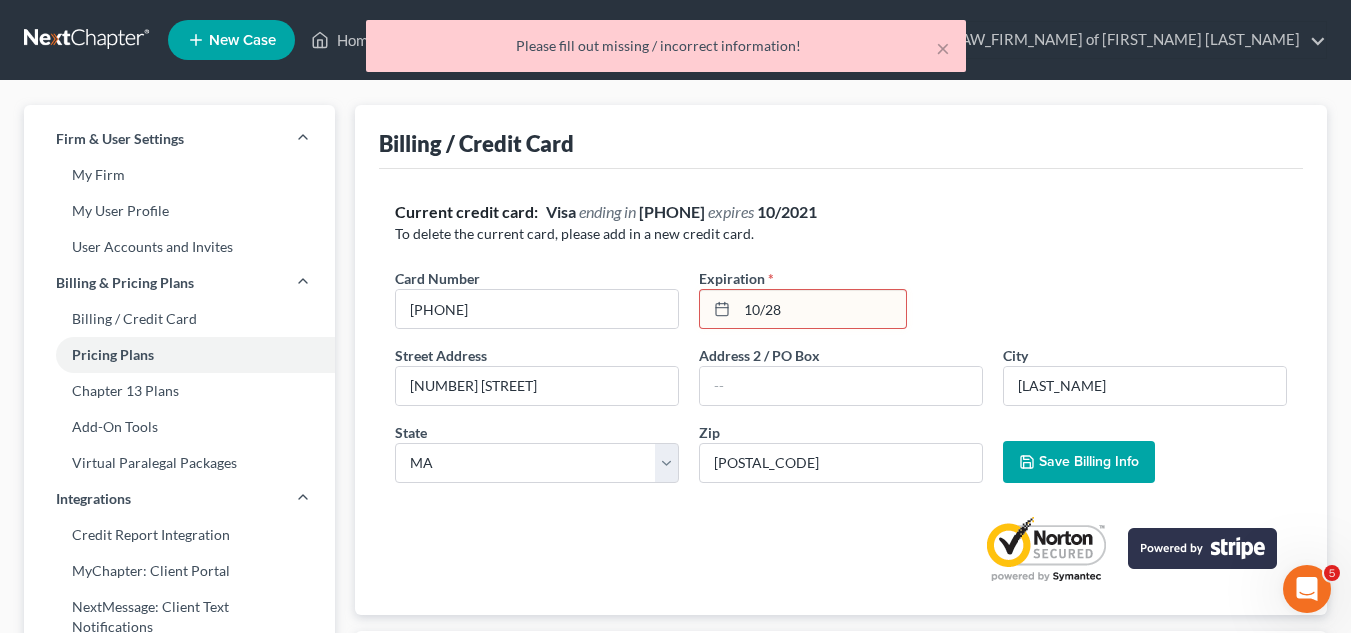 click on "10/28" at bounding box center (821, 309) 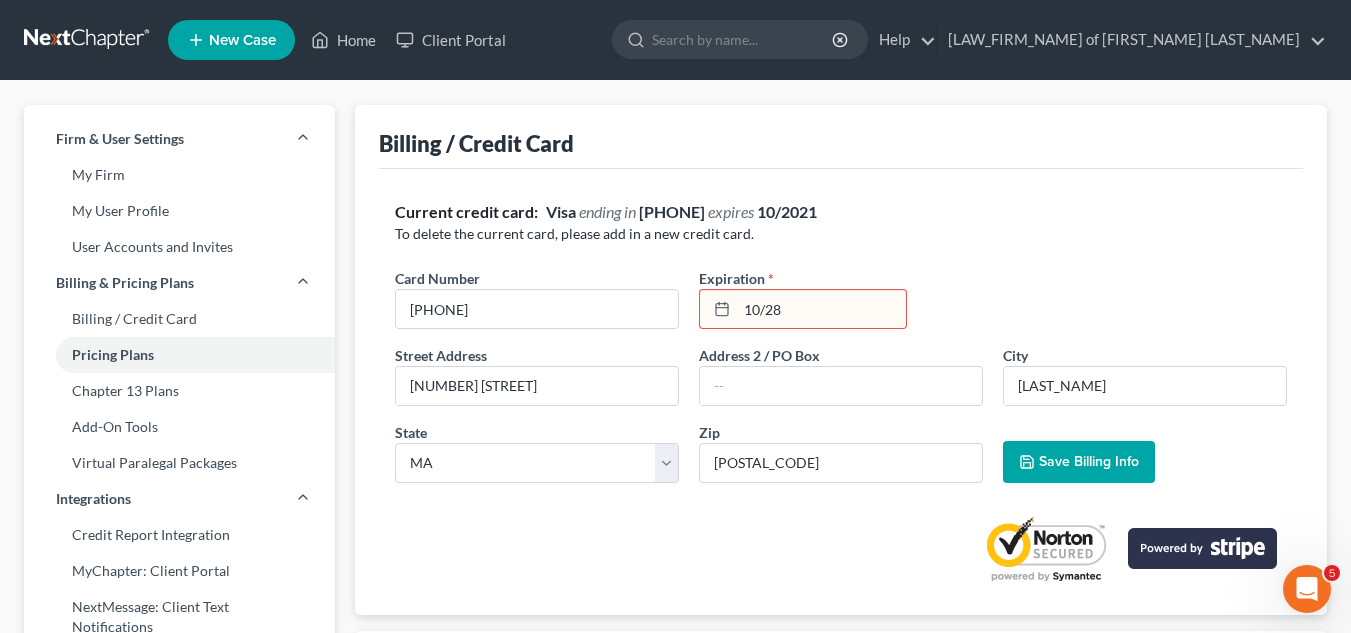 click 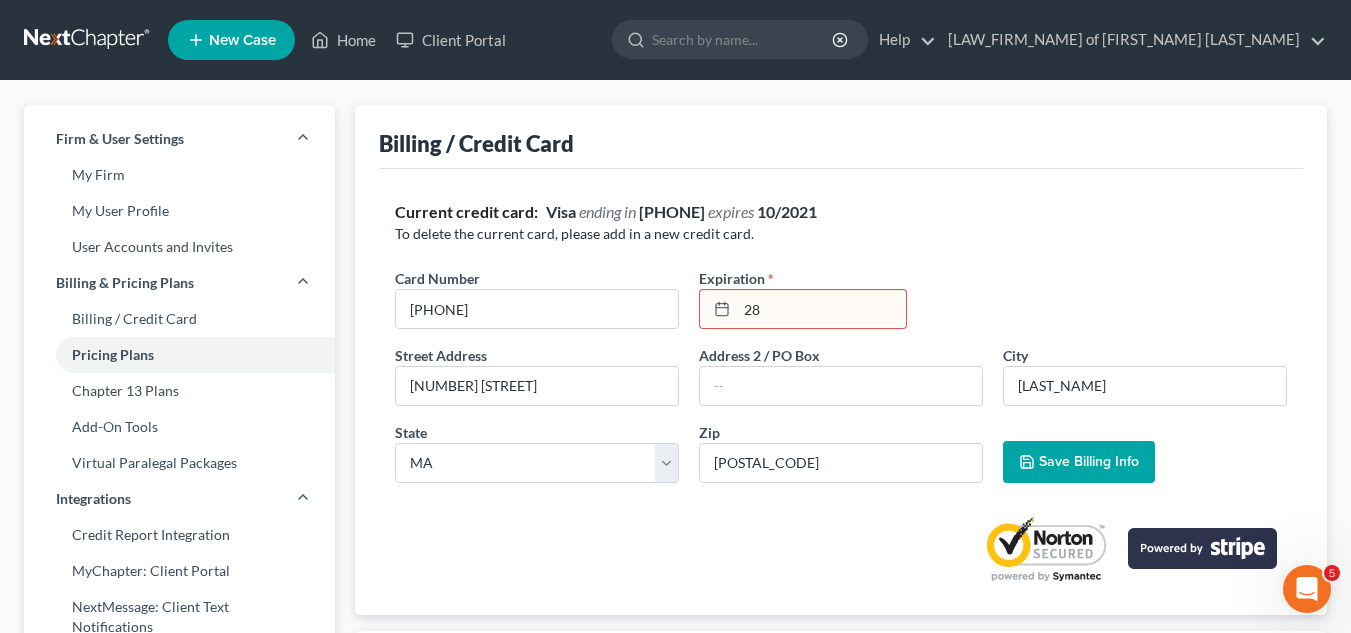 type on "8" 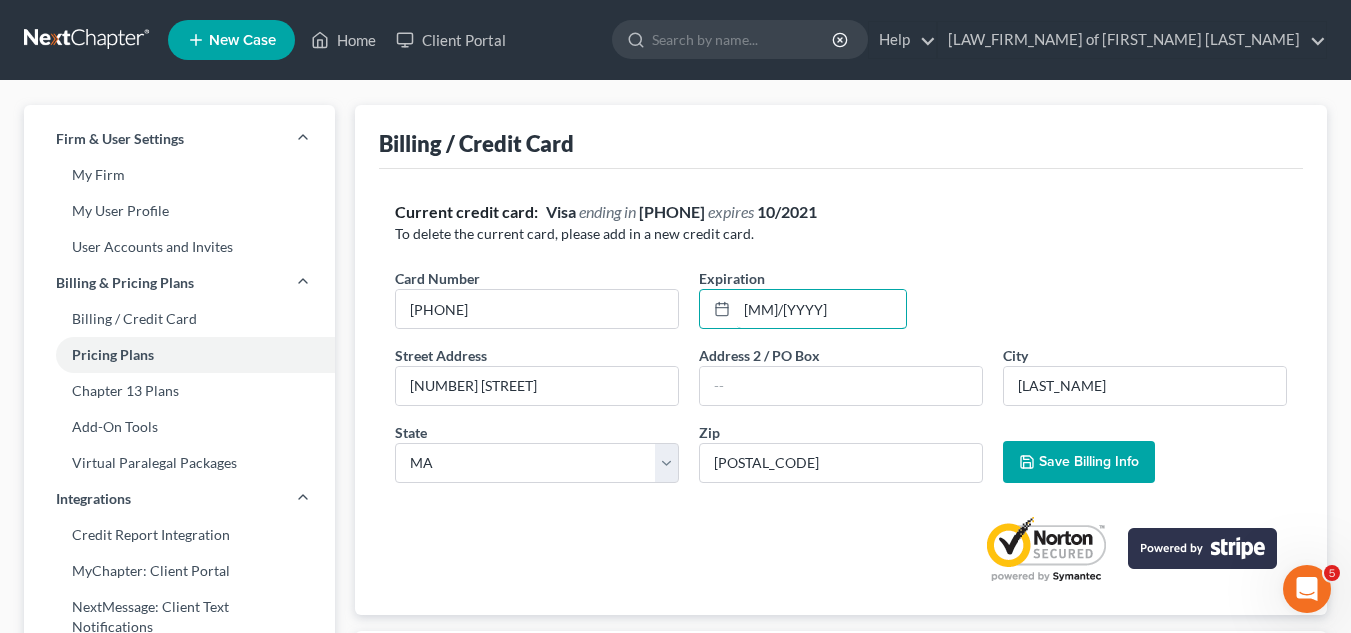 type on "[MM]/[YYYY]" 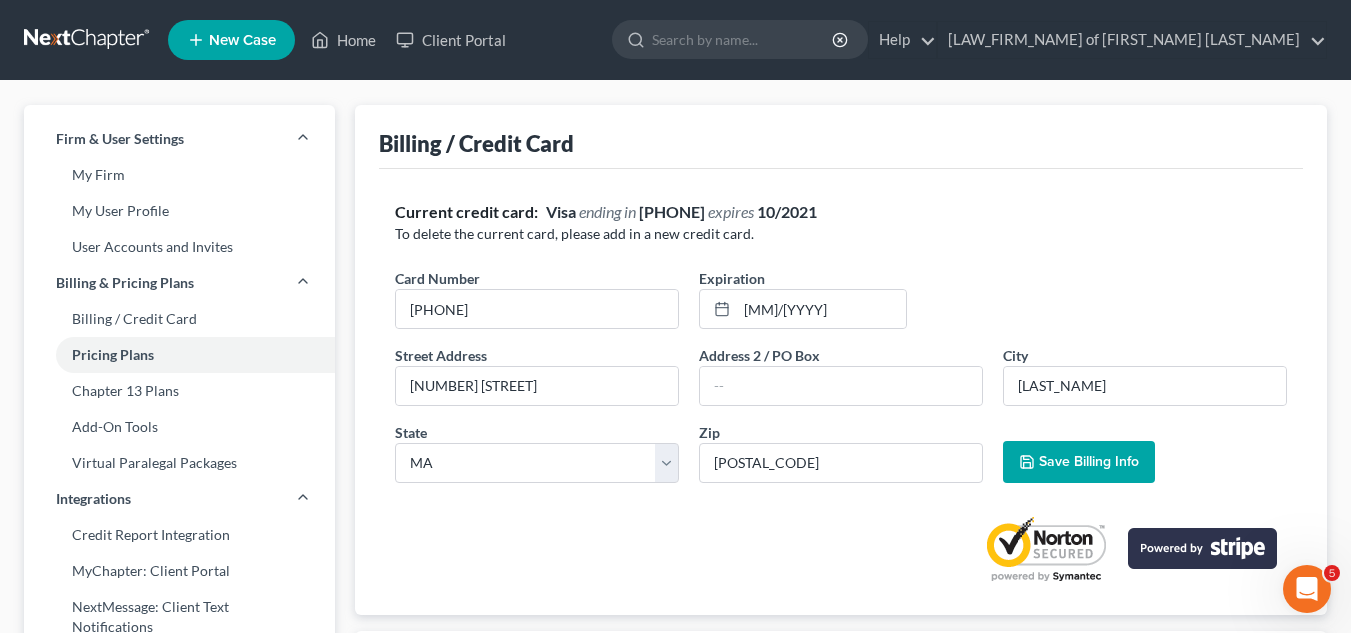 click on "Save Billing Info" at bounding box center (1089, 461) 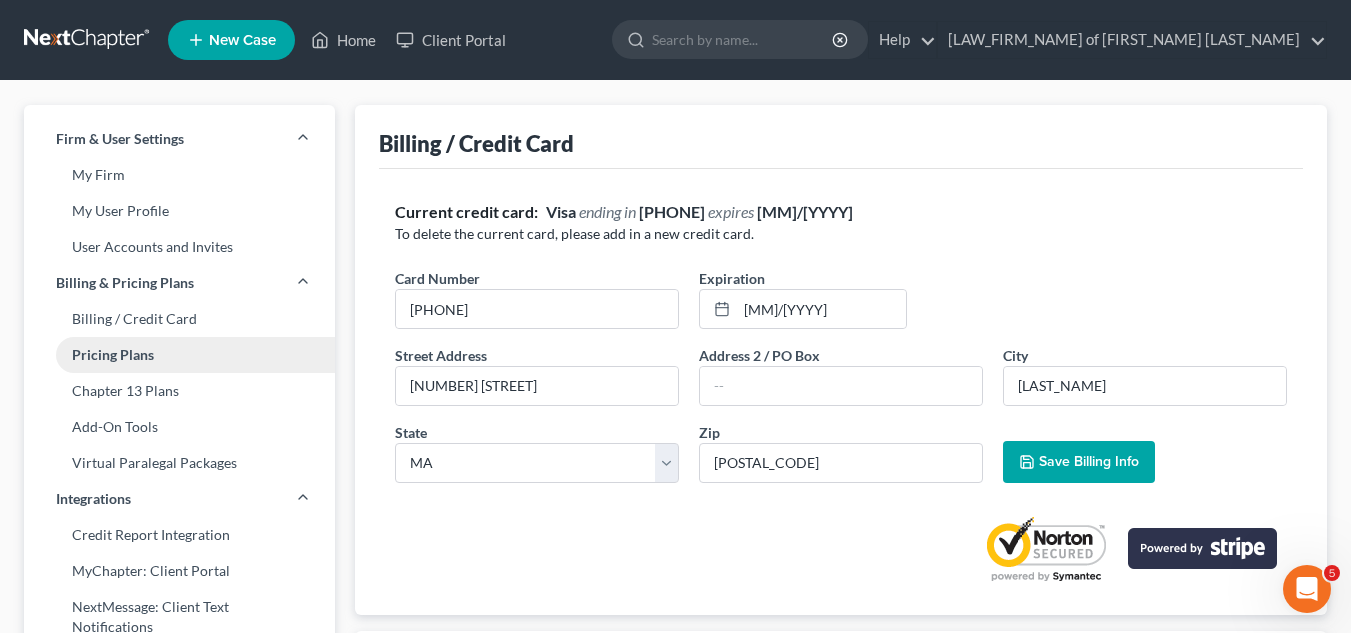 click on "Pricing Plans" at bounding box center [179, 355] 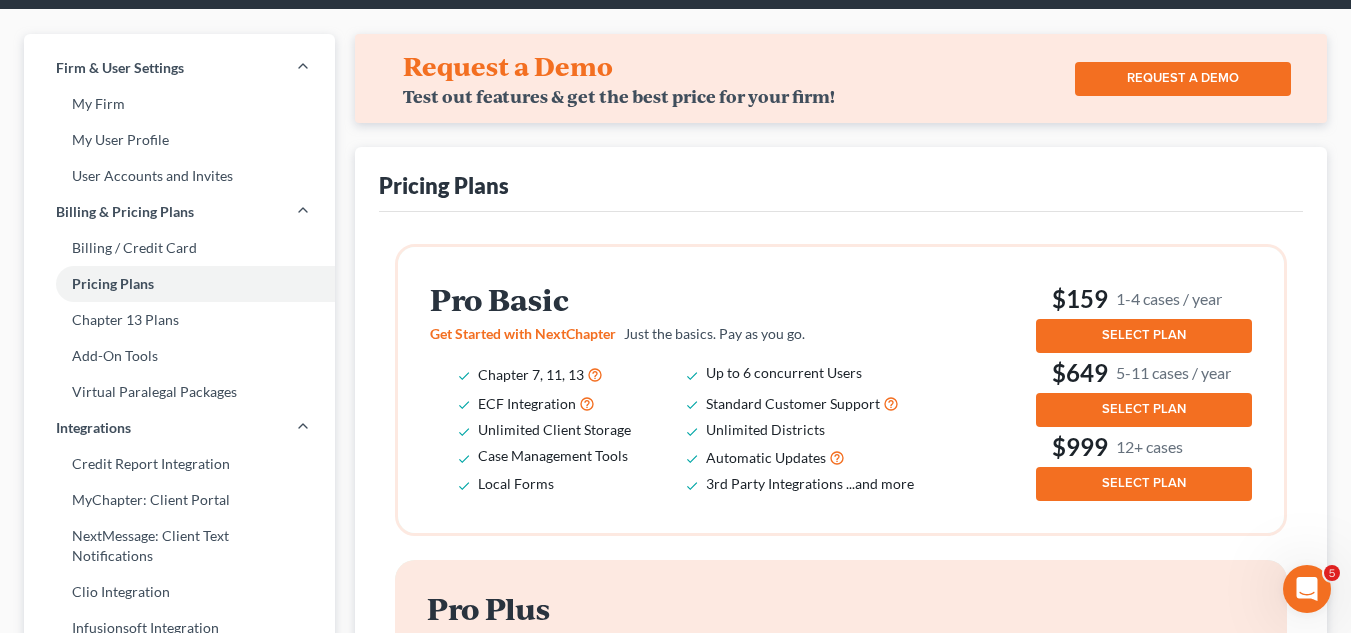 scroll, scrollTop: 0, scrollLeft: 0, axis: both 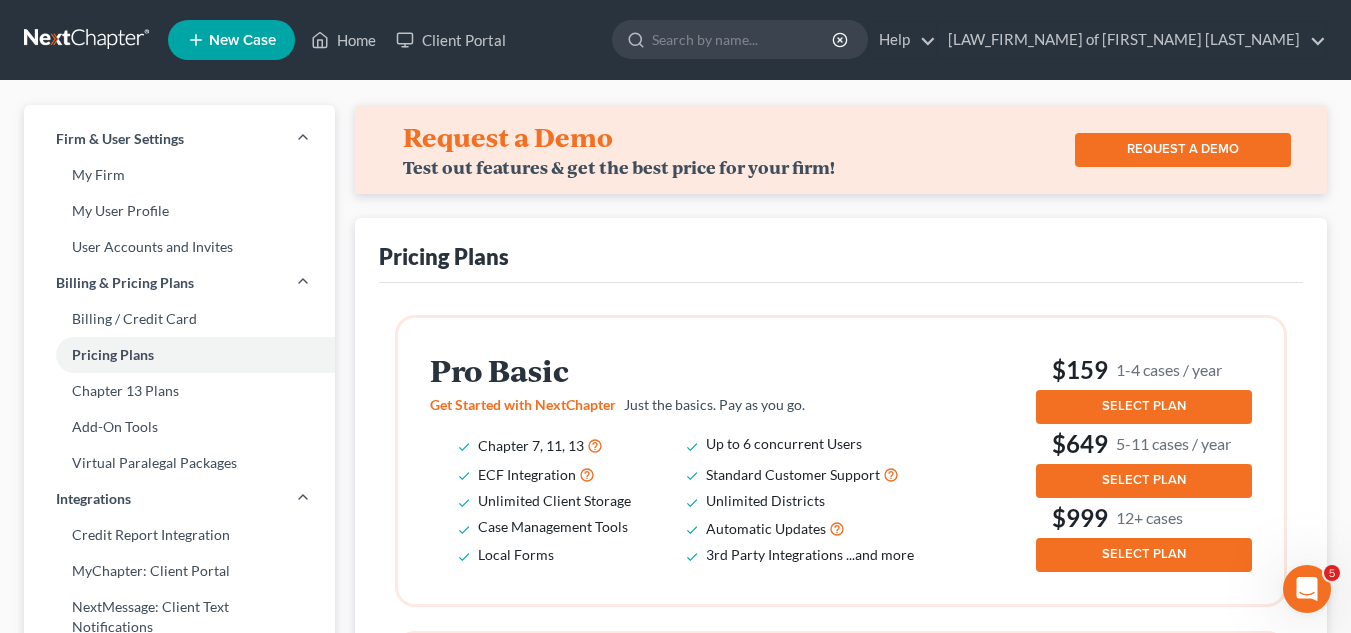 click on "SELECT PLAN" at bounding box center [1144, 406] 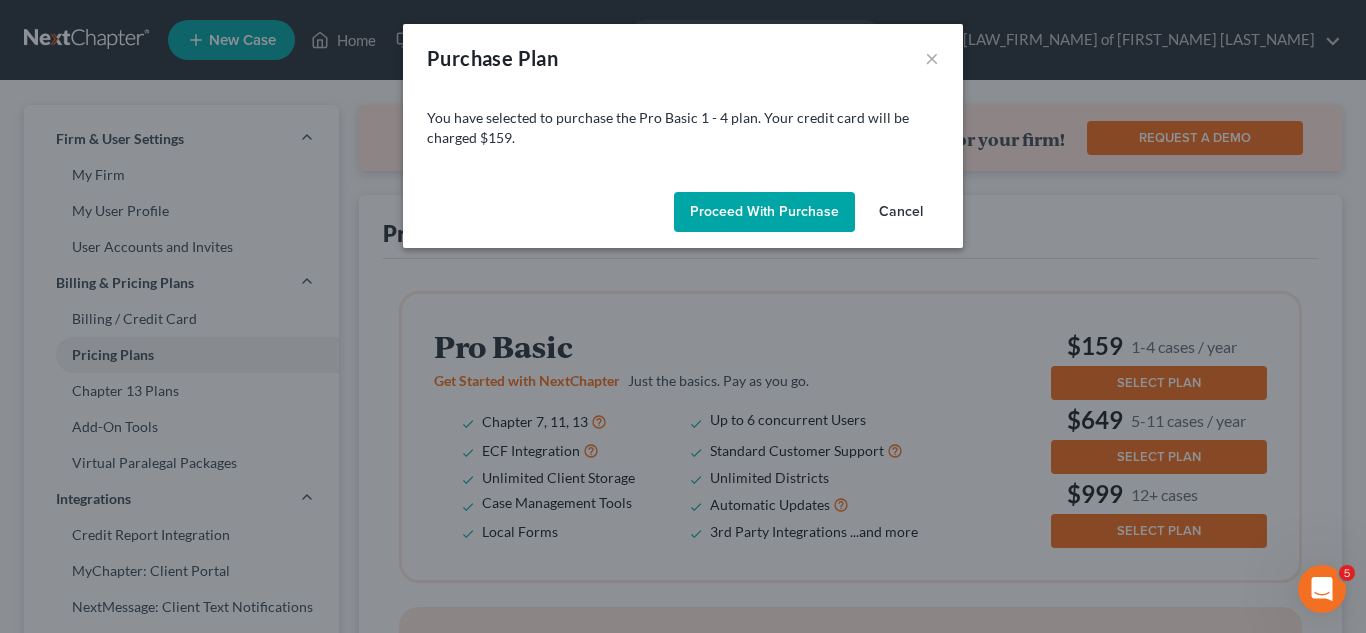 click on "Proceed with Purchase" at bounding box center [764, 212] 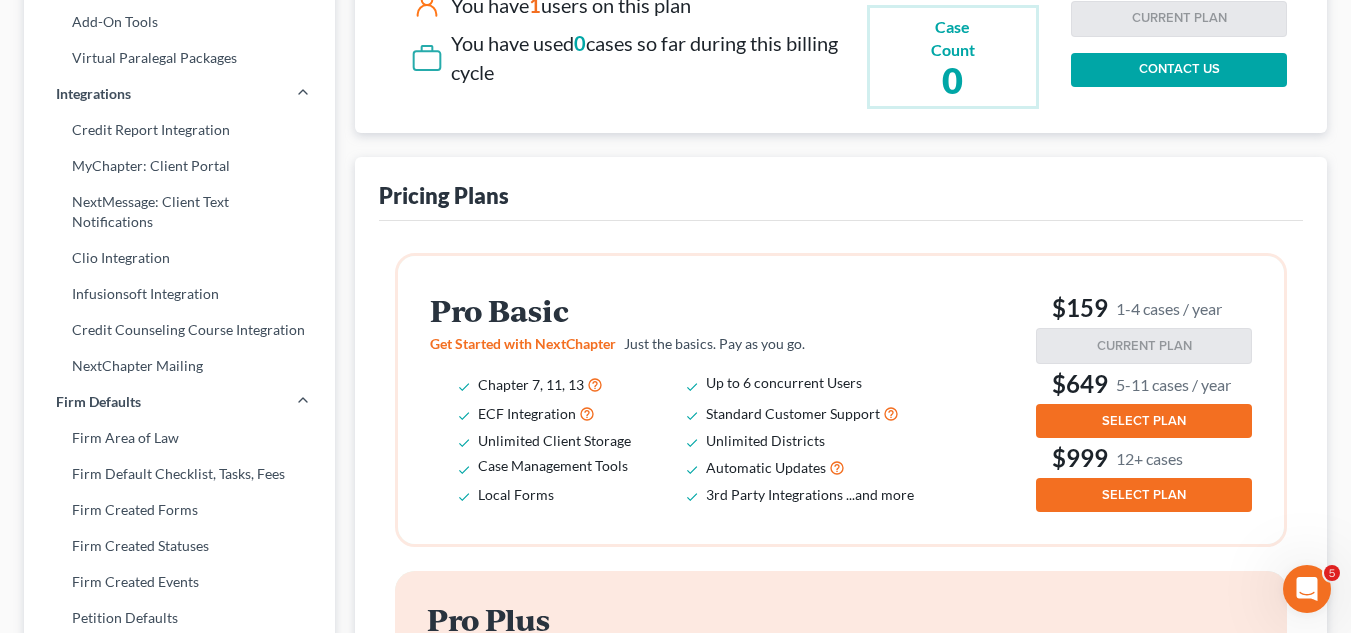 scroll, scrollTop: 418, scrollLeft: 0, axis: vertical 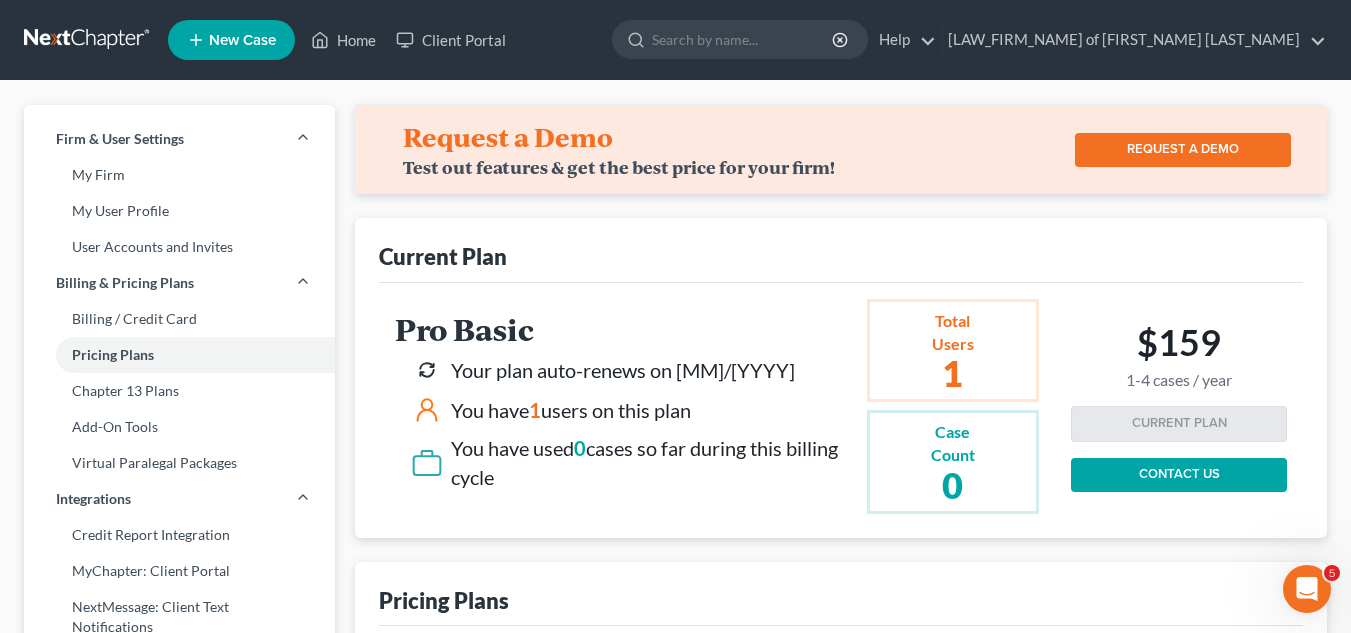 click on "New Case" at bounding box center [242, 40] 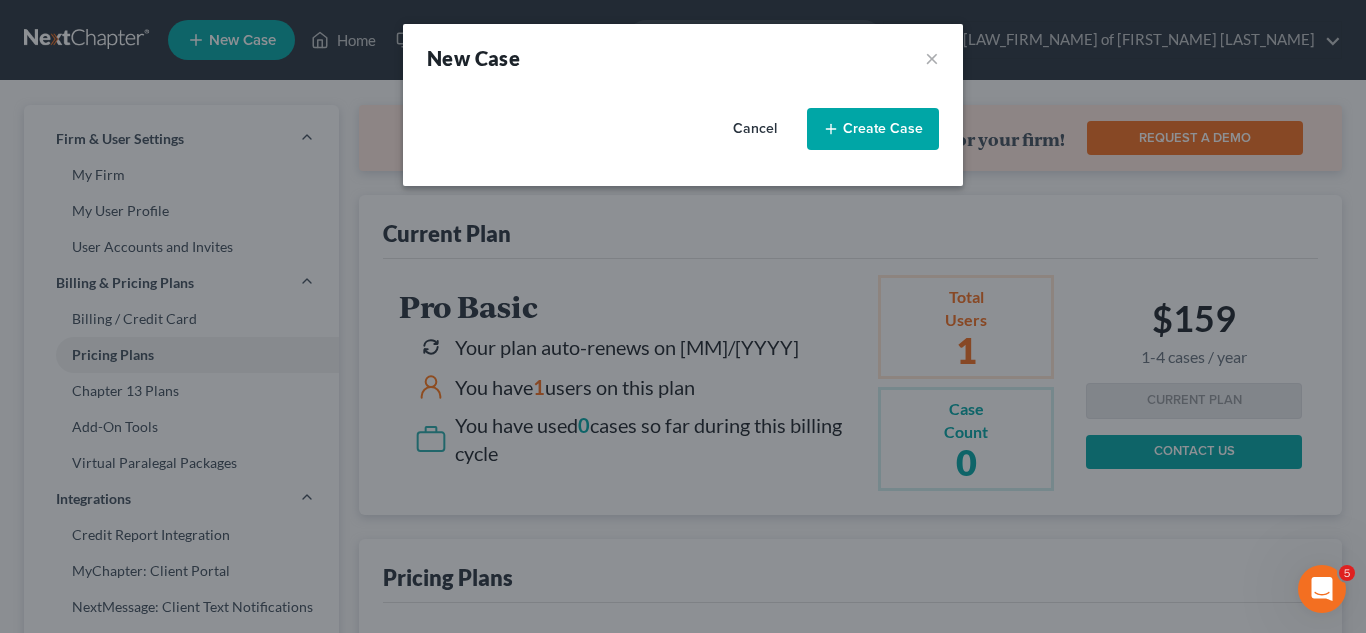 select on "39" 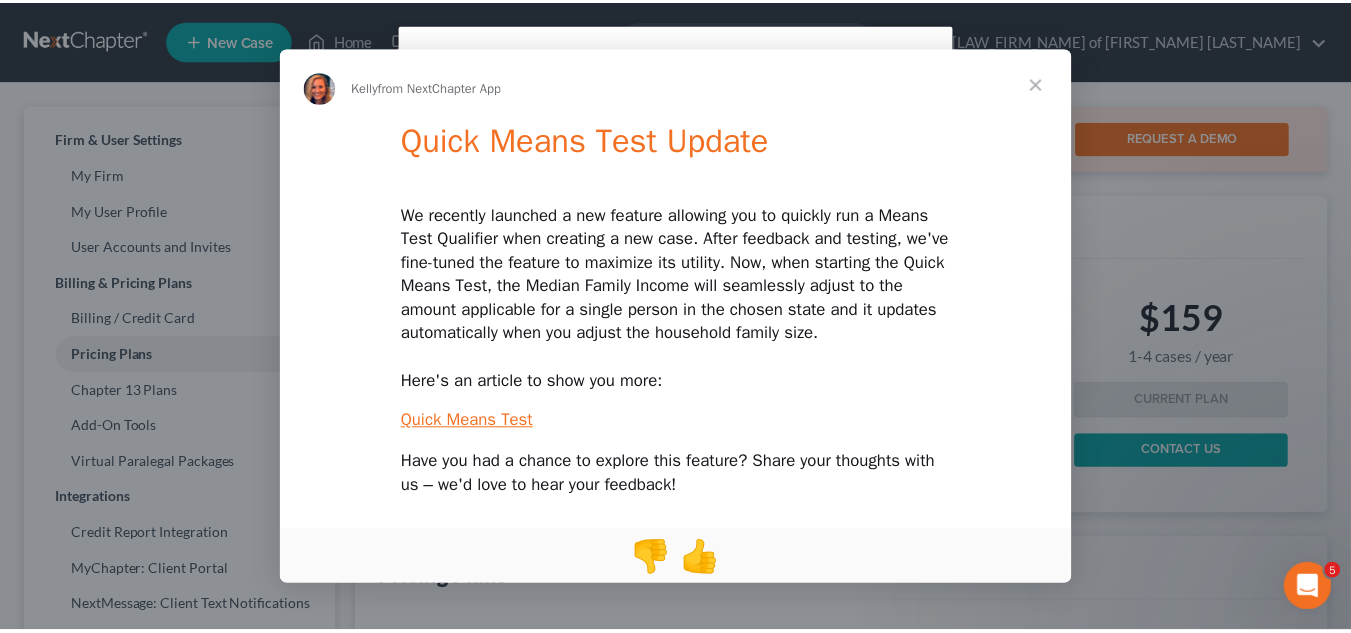 scroll, scrollTop: 0, scrollLeft: 0, axis: both 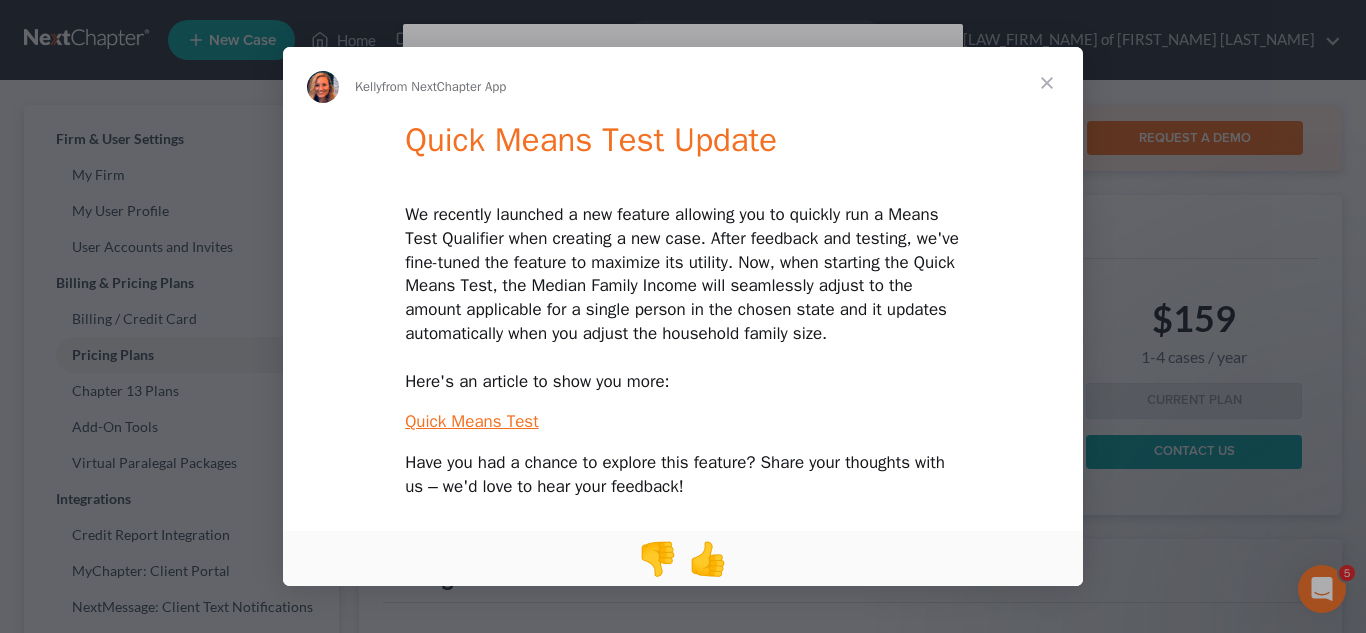 click at bounding box center (1047, 83) 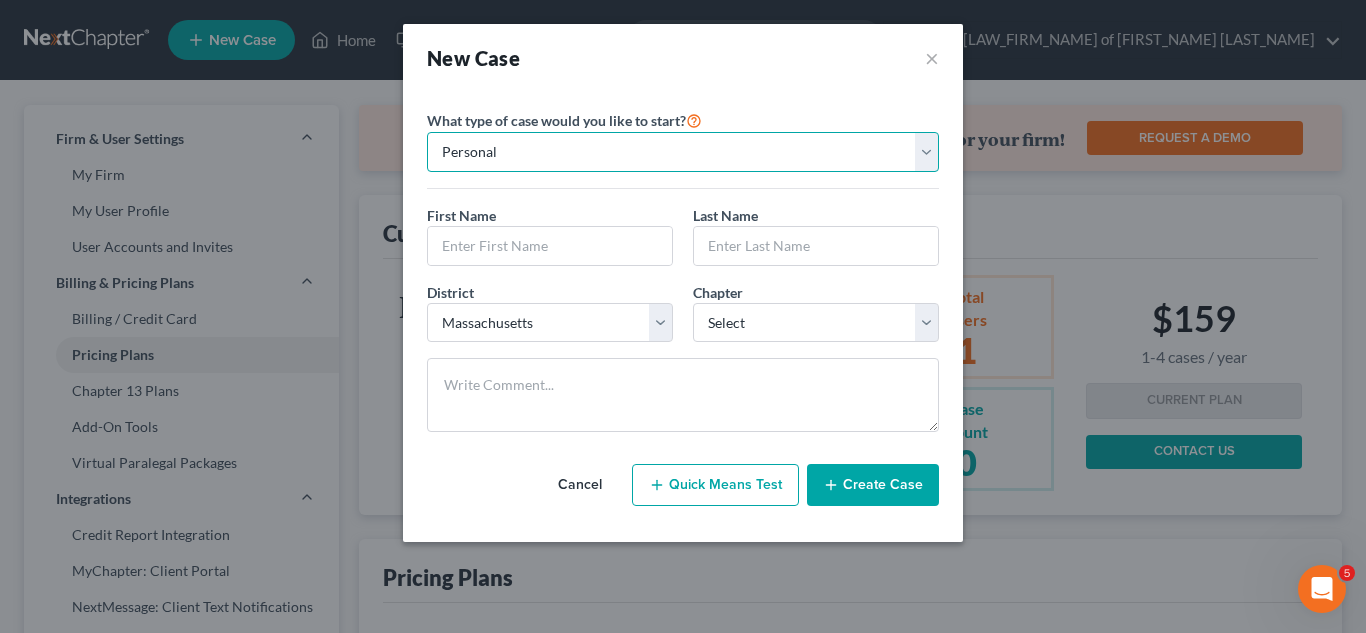 click on "Personal Business" at bounding box center [683, 152] 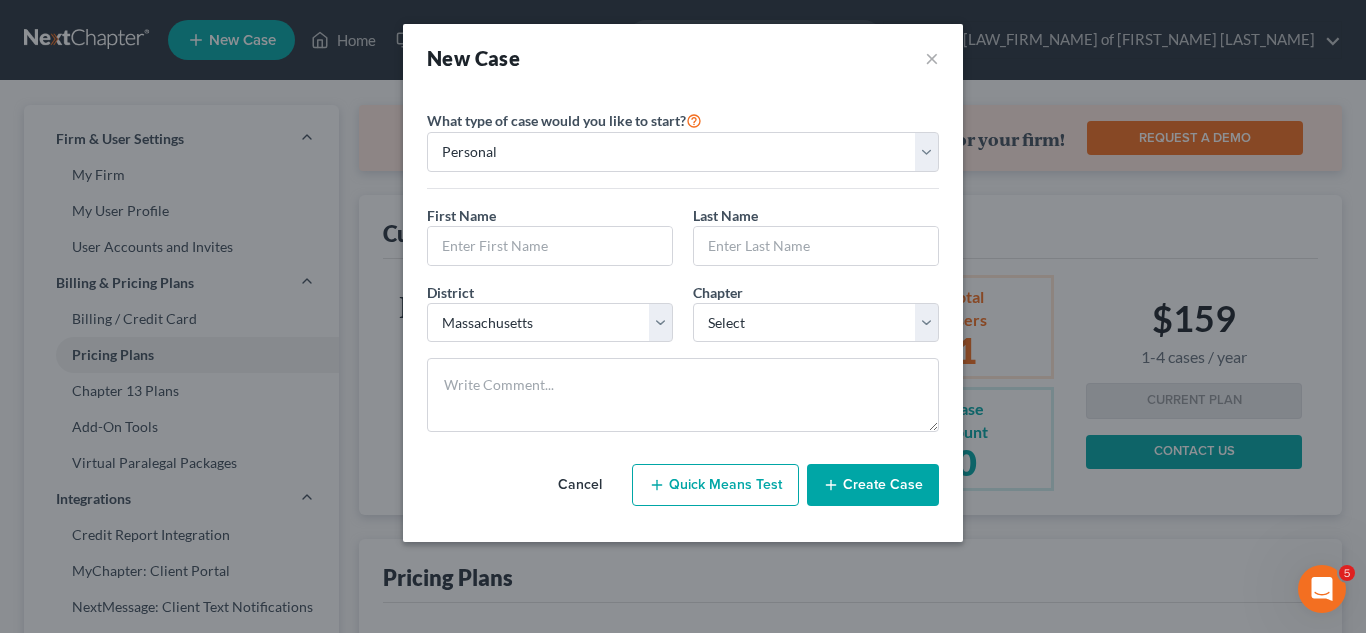 click on "Cancel" at bounding box center [580, 485] 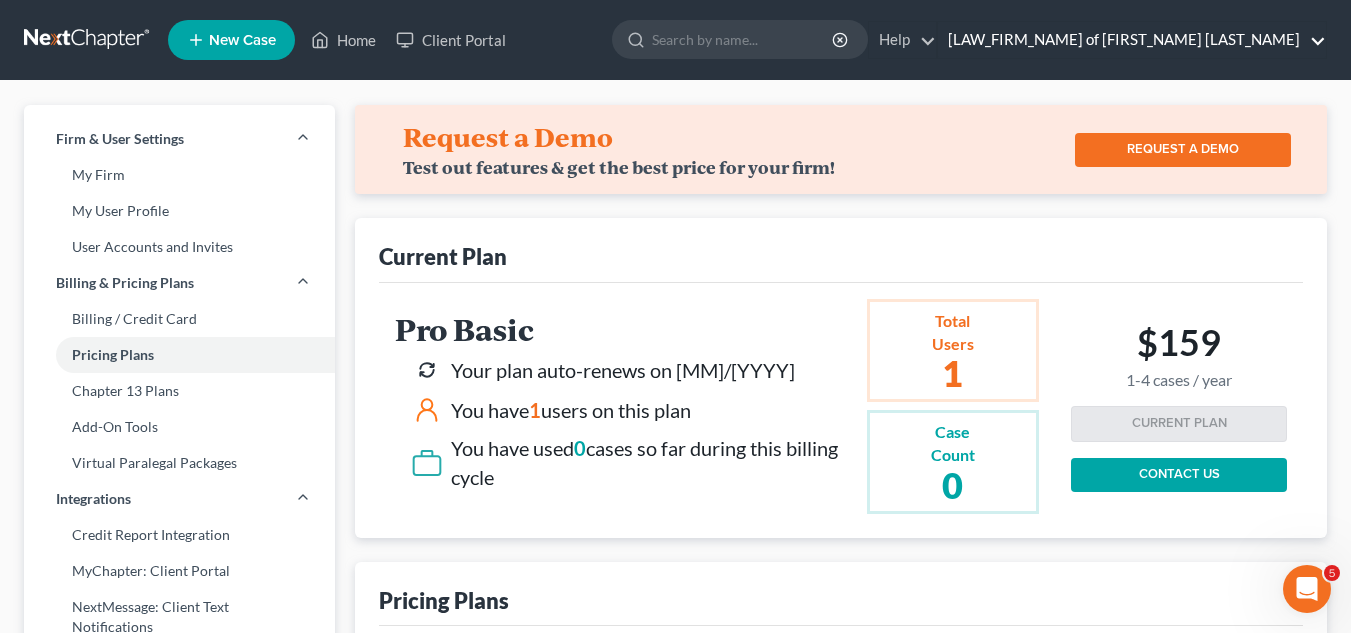 click on "[LAW_FIRM_NAME] of [FIRST_NAME] [LAST_NAME]" at bounding box center [1132, 40] 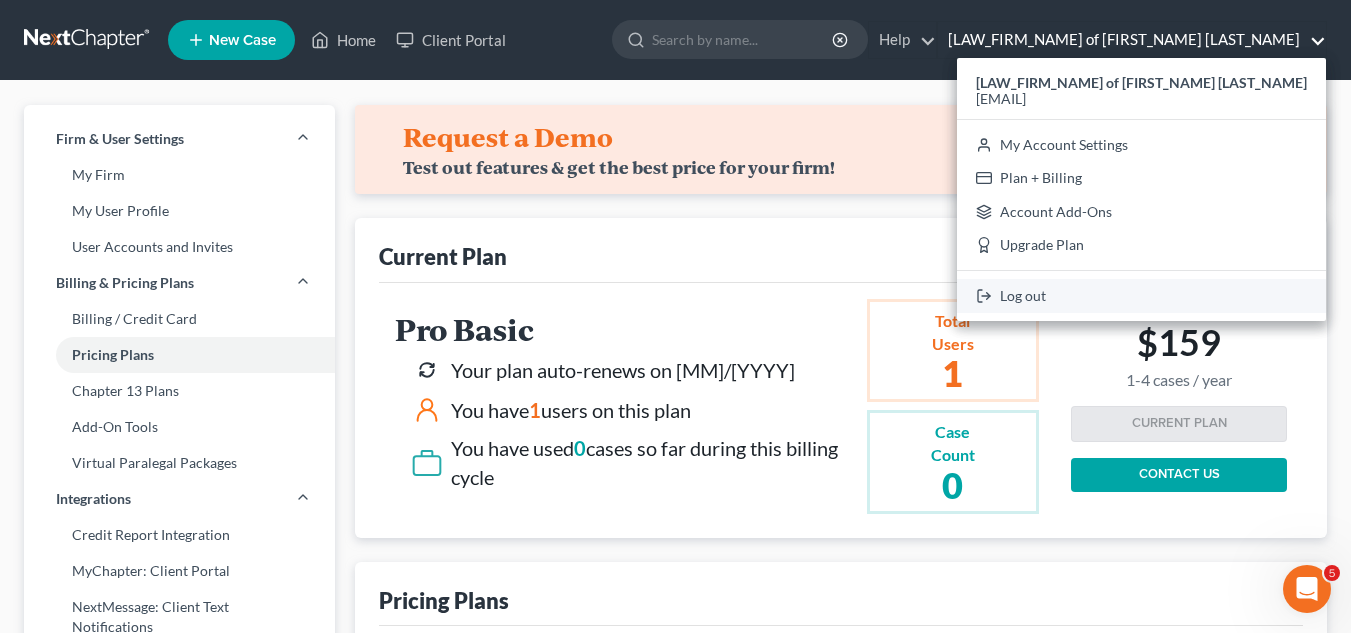 click on "Log out" at bounding box center (1141, 296) 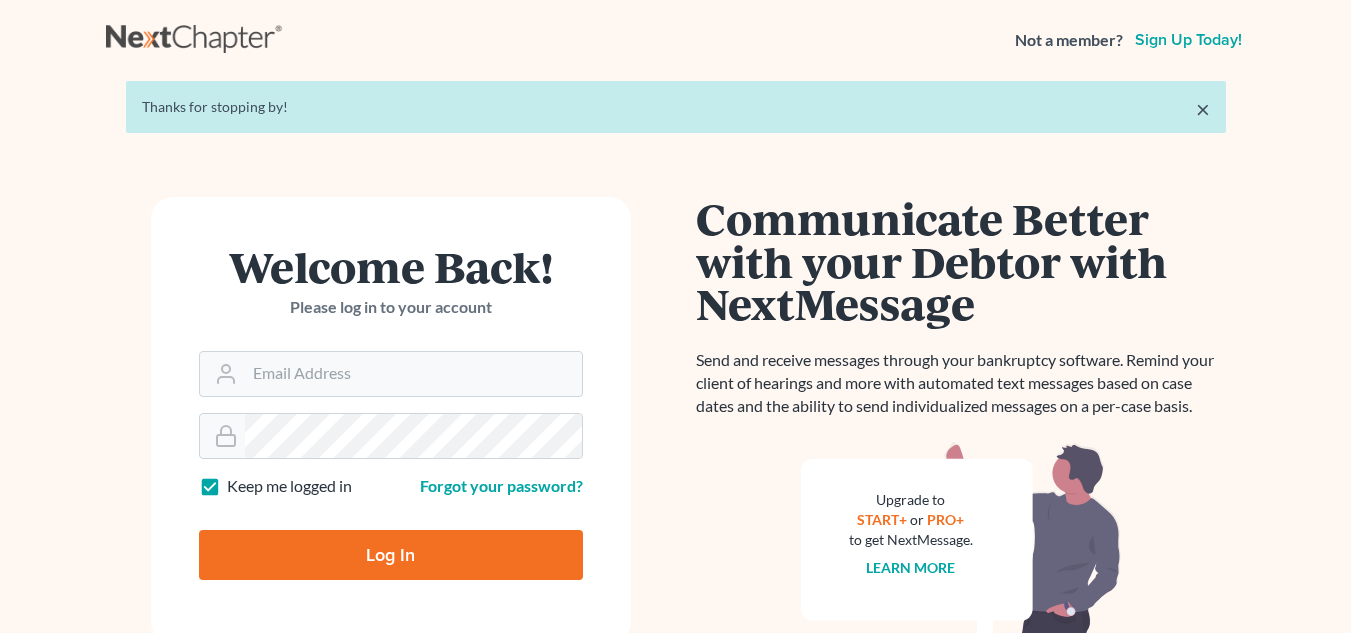 scroll, scrollTop: 0, scrollLeft: 0, axis: both 